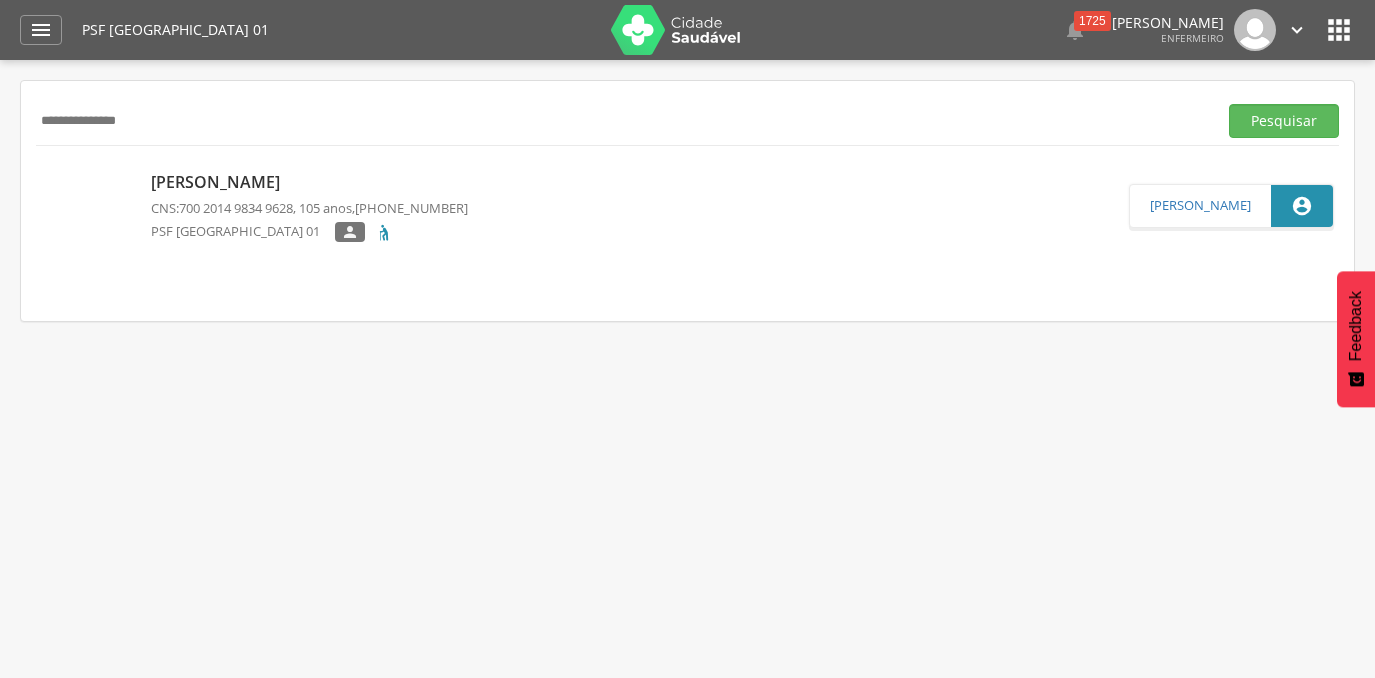 scroll, scrollTop: 0, scrollLeft: 0, axis: both 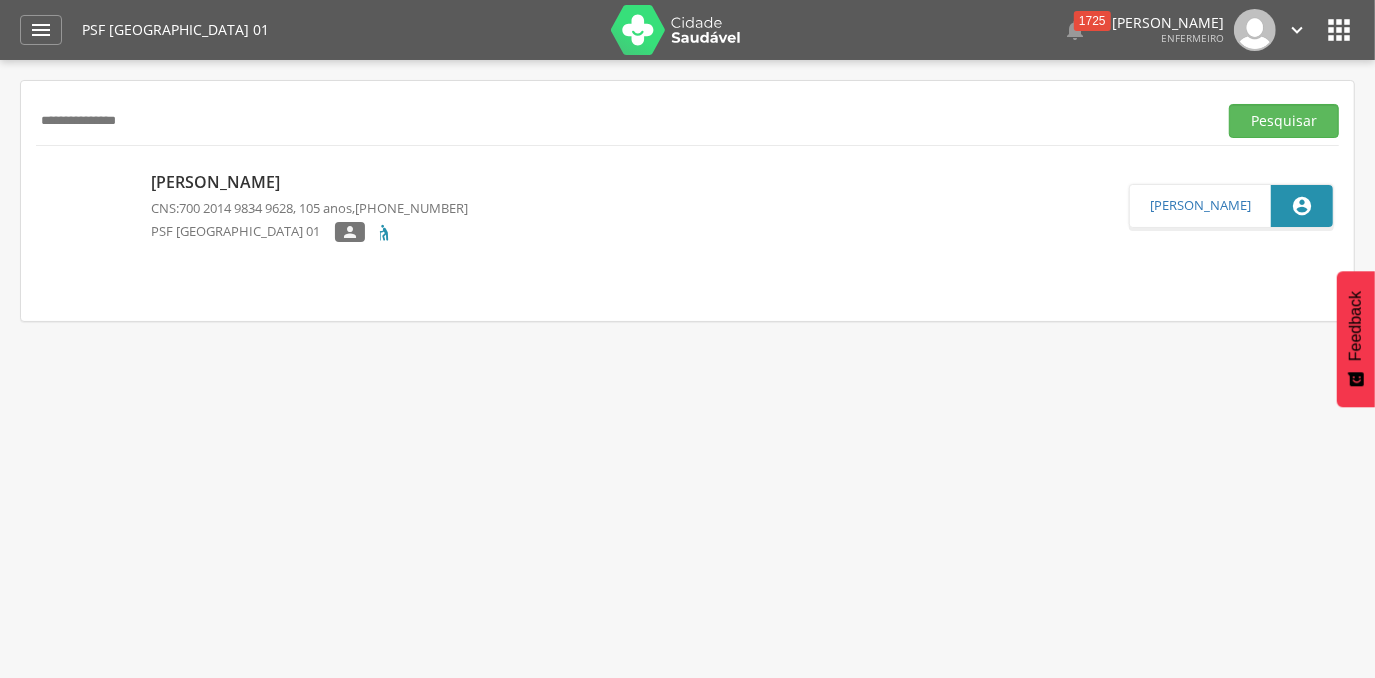 click at bounding box center [676, 30] 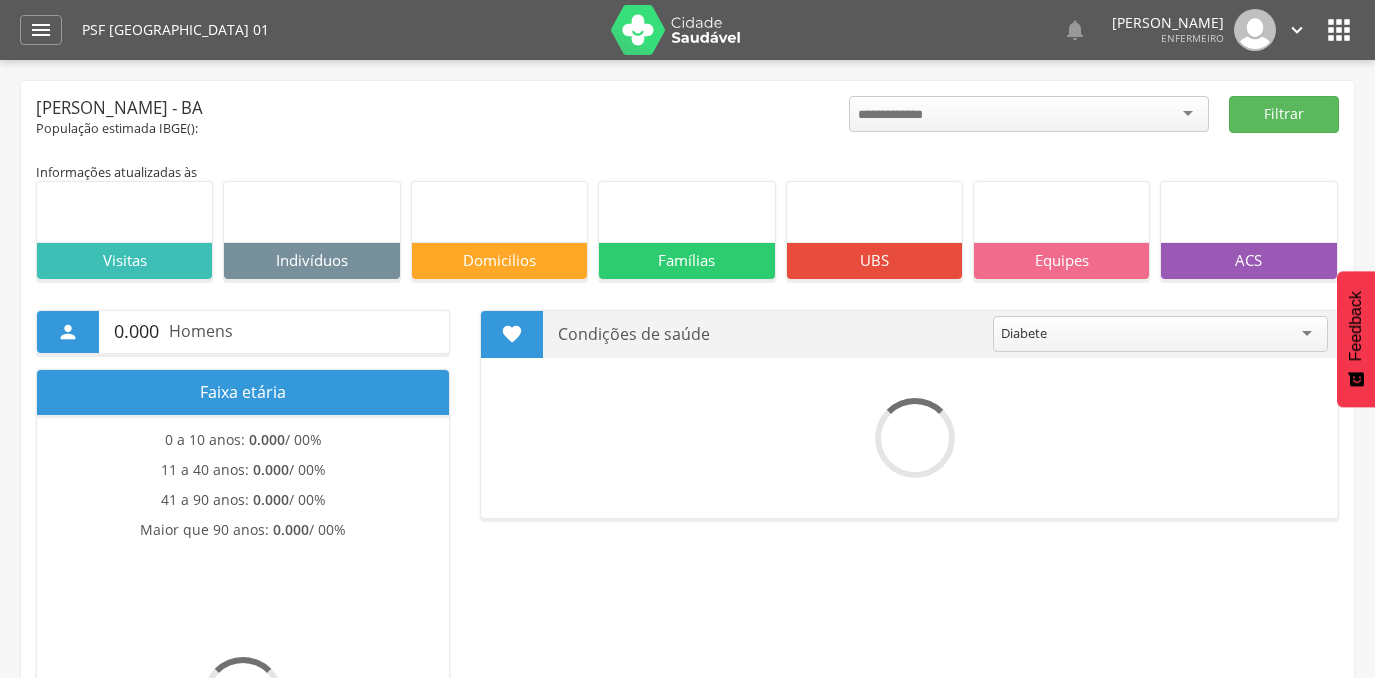 scroll, scrollTop: 0, scrollLeft: 0, axis: both 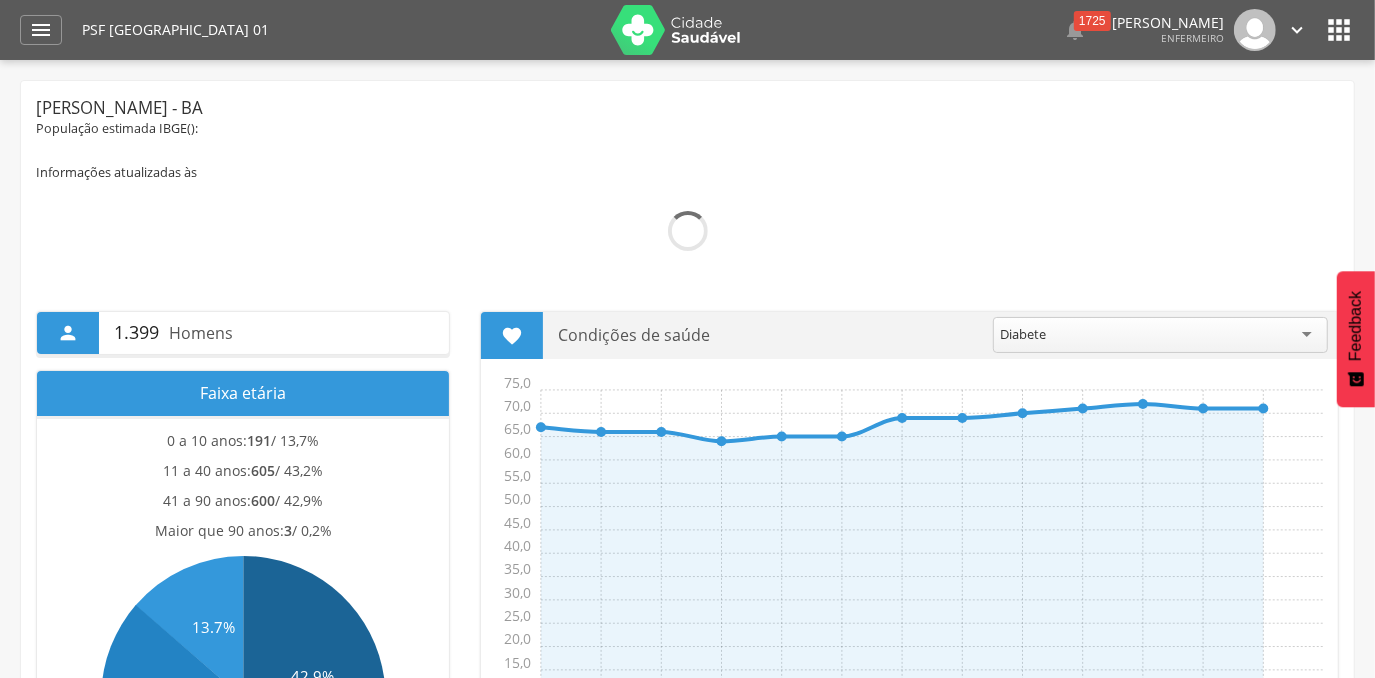 click on "" at bounding box center (1339, 30) 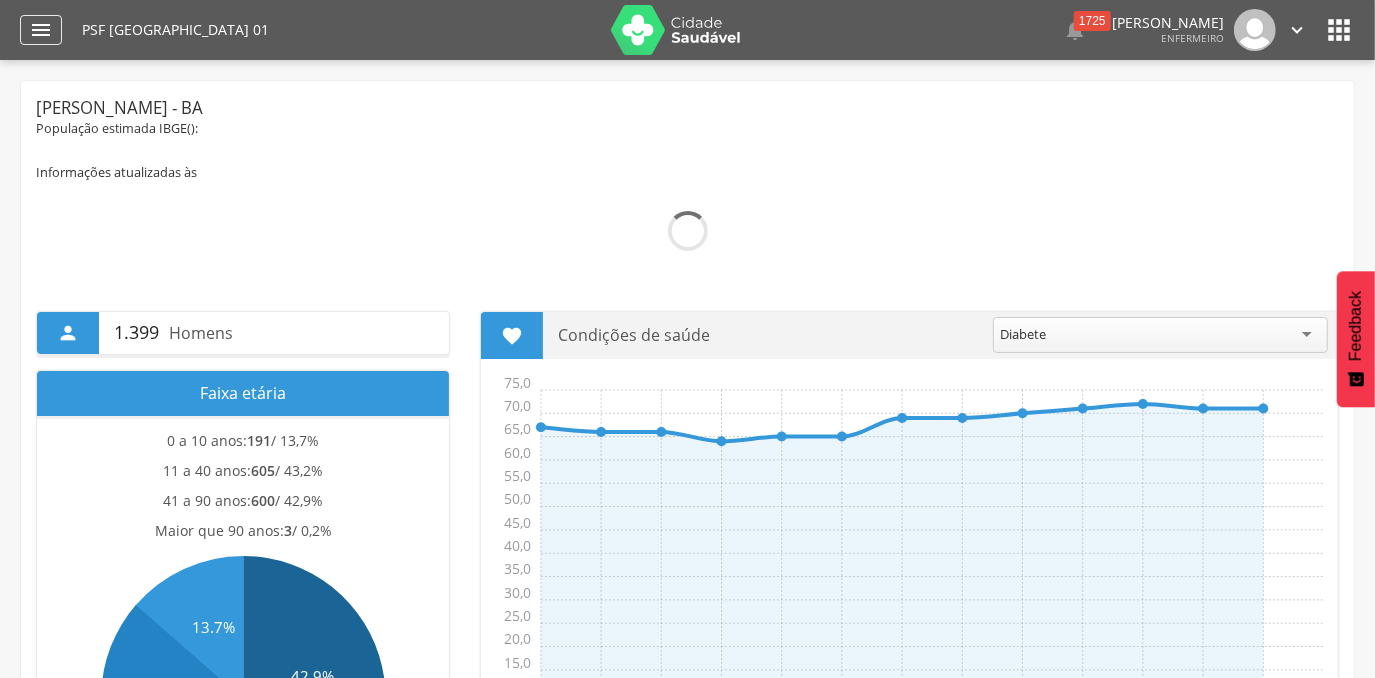 click on "" at bounding box center (41, 30) 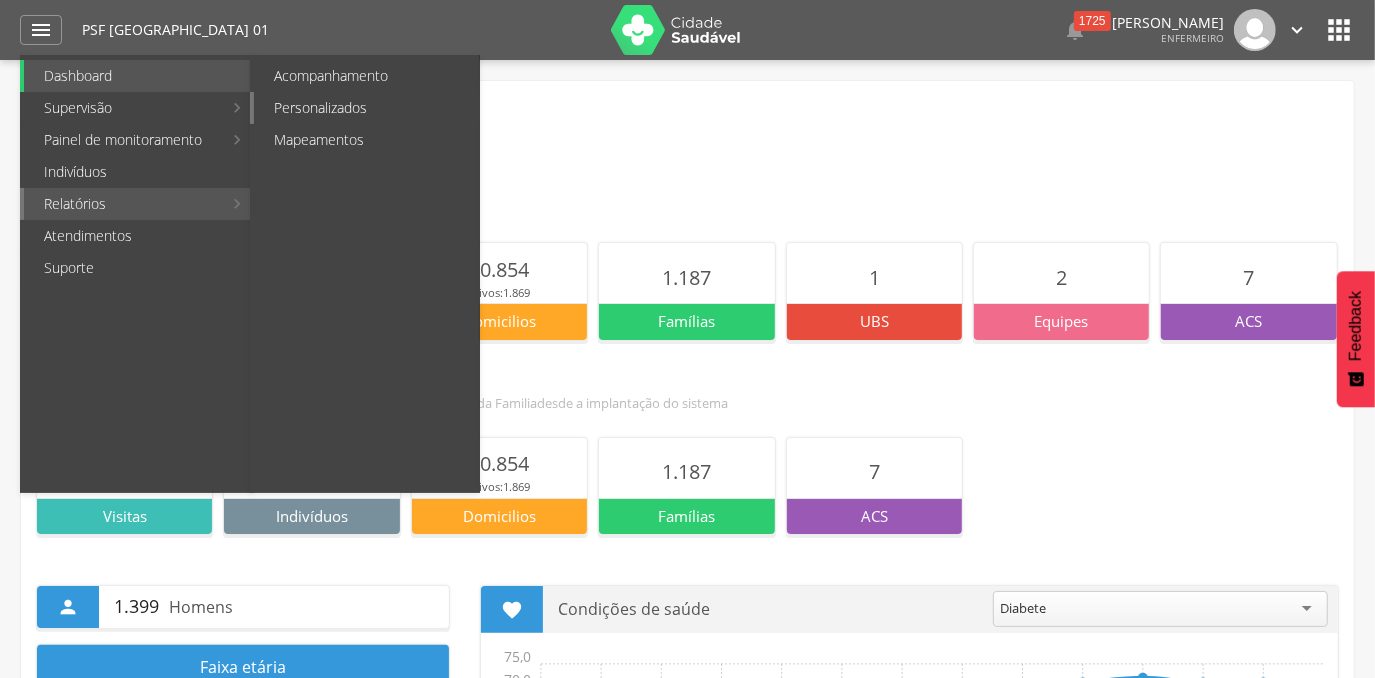 click on "Personalizados" at bounding box center (366, 108) 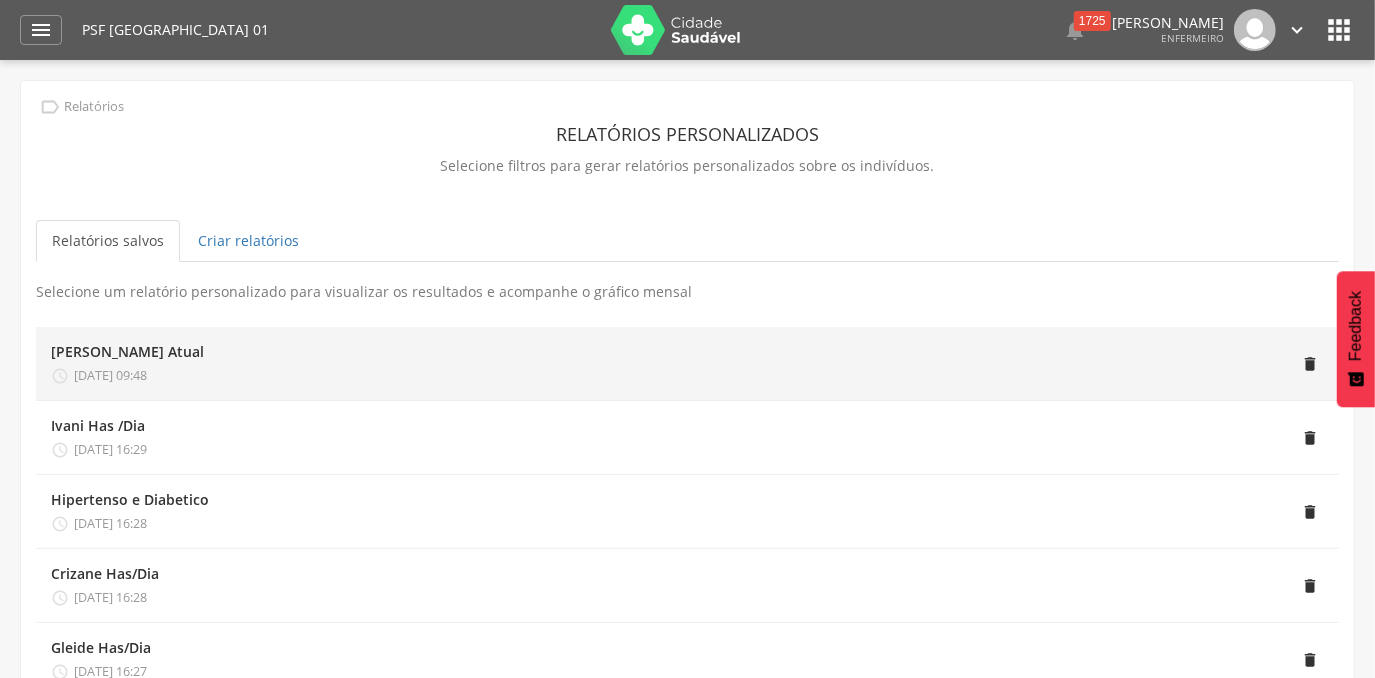 click on "[PERSON_NAME] Atual" at bounding box center [127, 352] 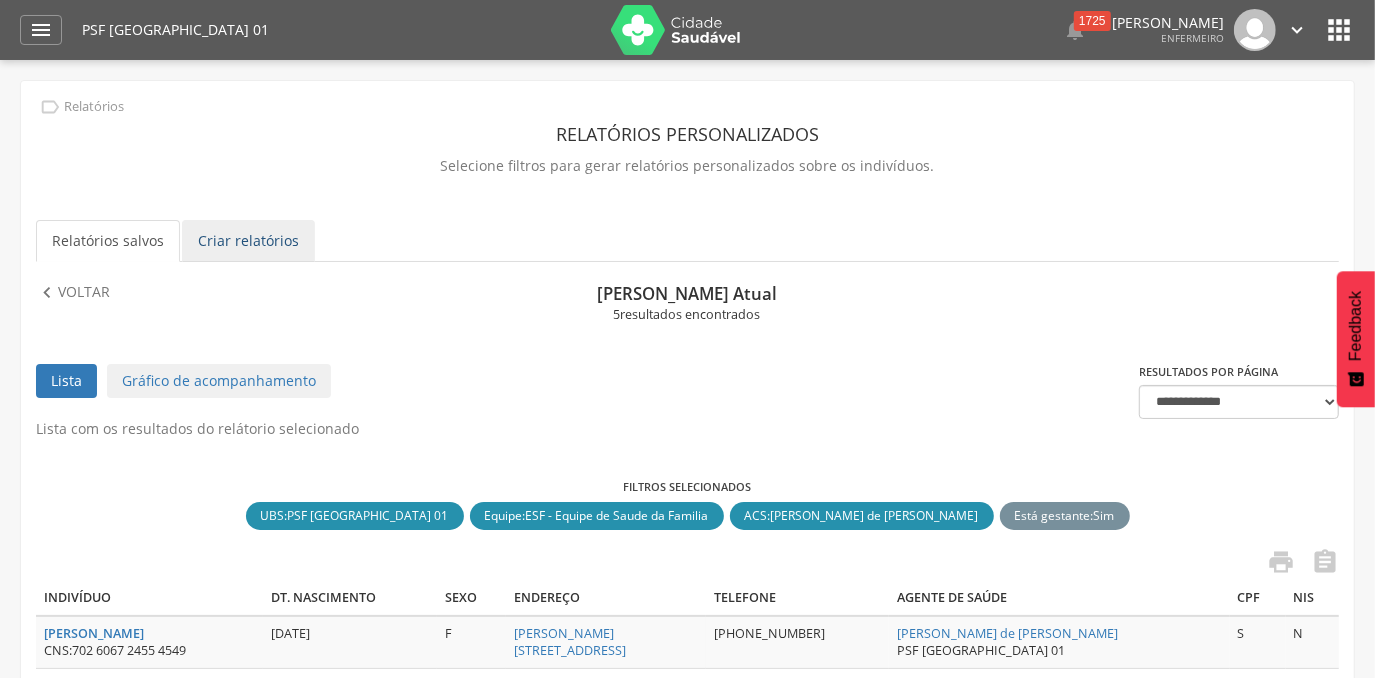 click on "Criar relatórios" at bounding box center [248, 241] 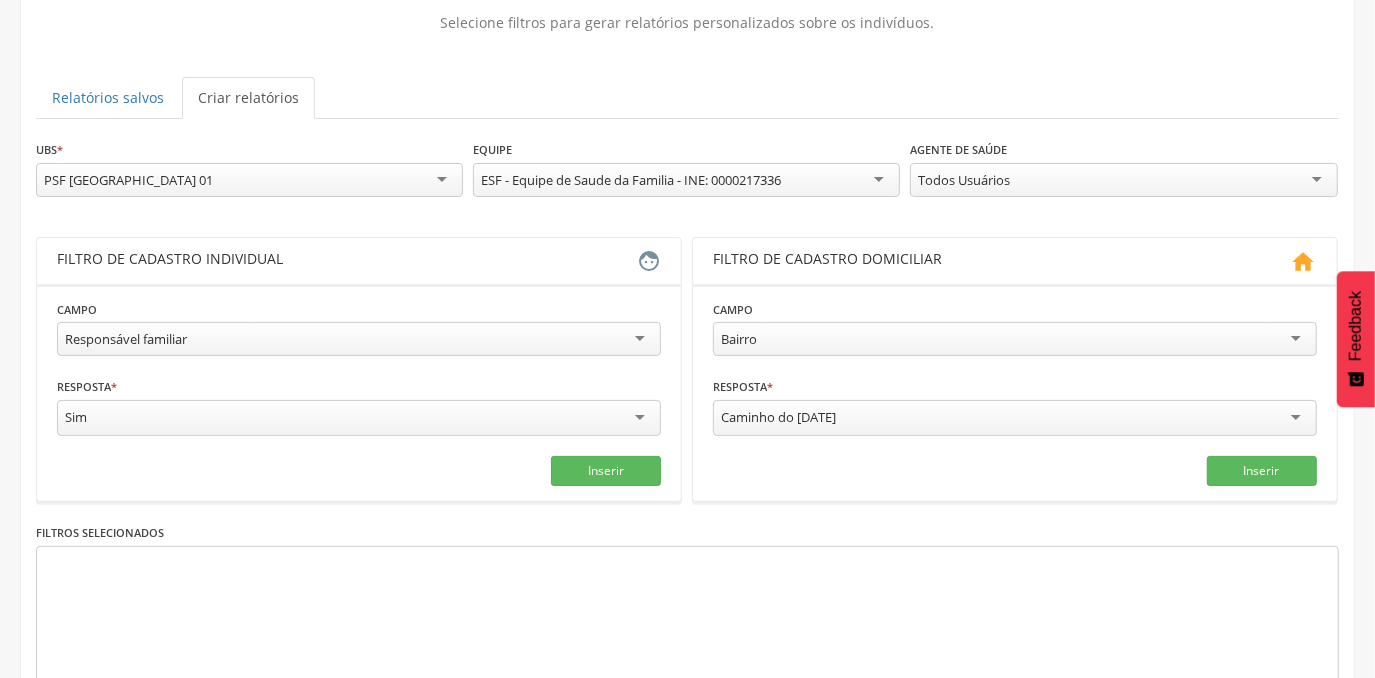 scroll, scrollTop: 147, scrollLeft: 0, axis: vertical 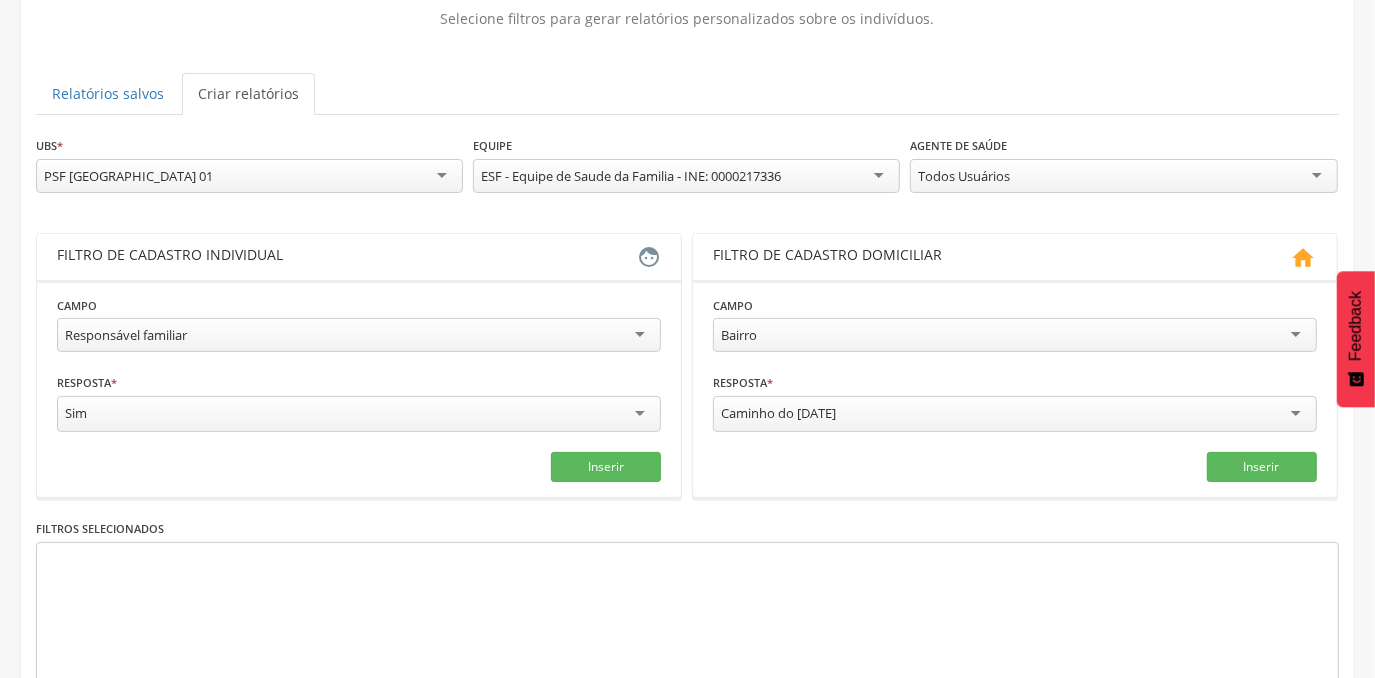 click on "Responsável familiar" at bounding box center [359, 335] 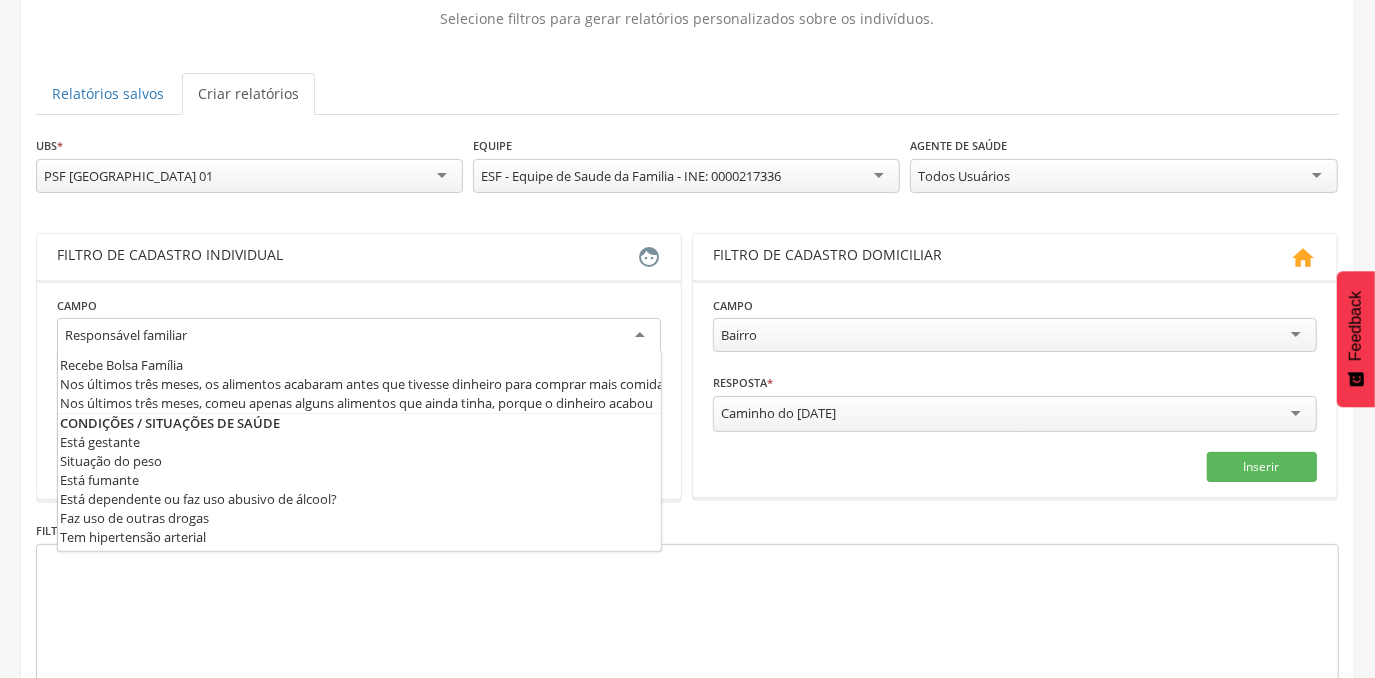 scroll, scrollTop: 525, scrollLeft: 0, axis: vertical 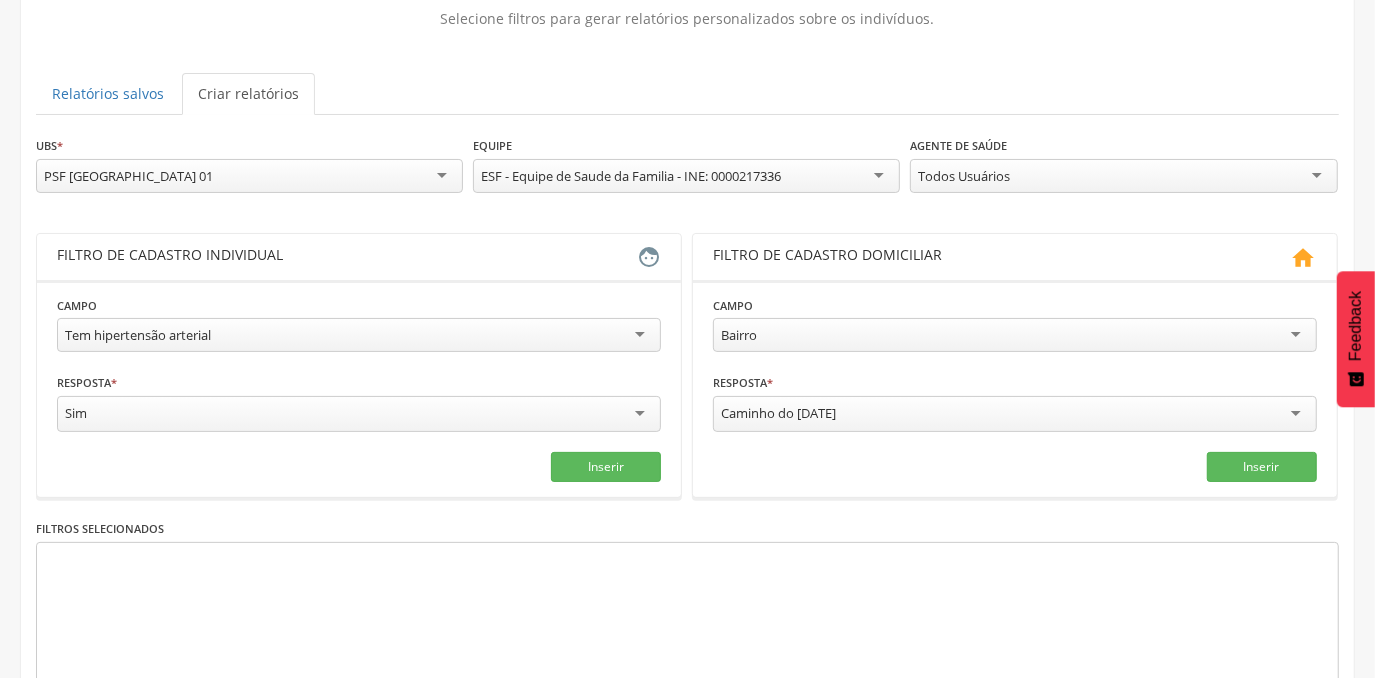 click on "Todos Usuários" at bounding box center (1123, 176) 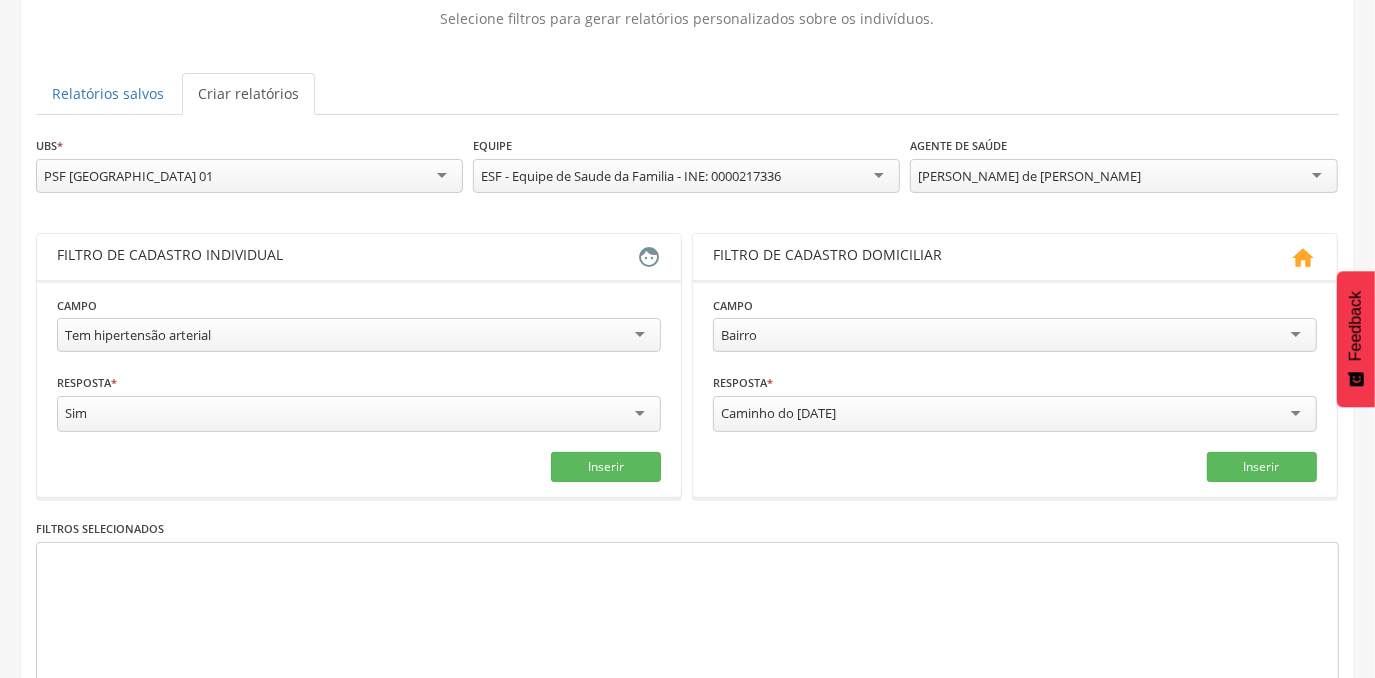 click on "Bairro" at bounding box center [1015, 335] 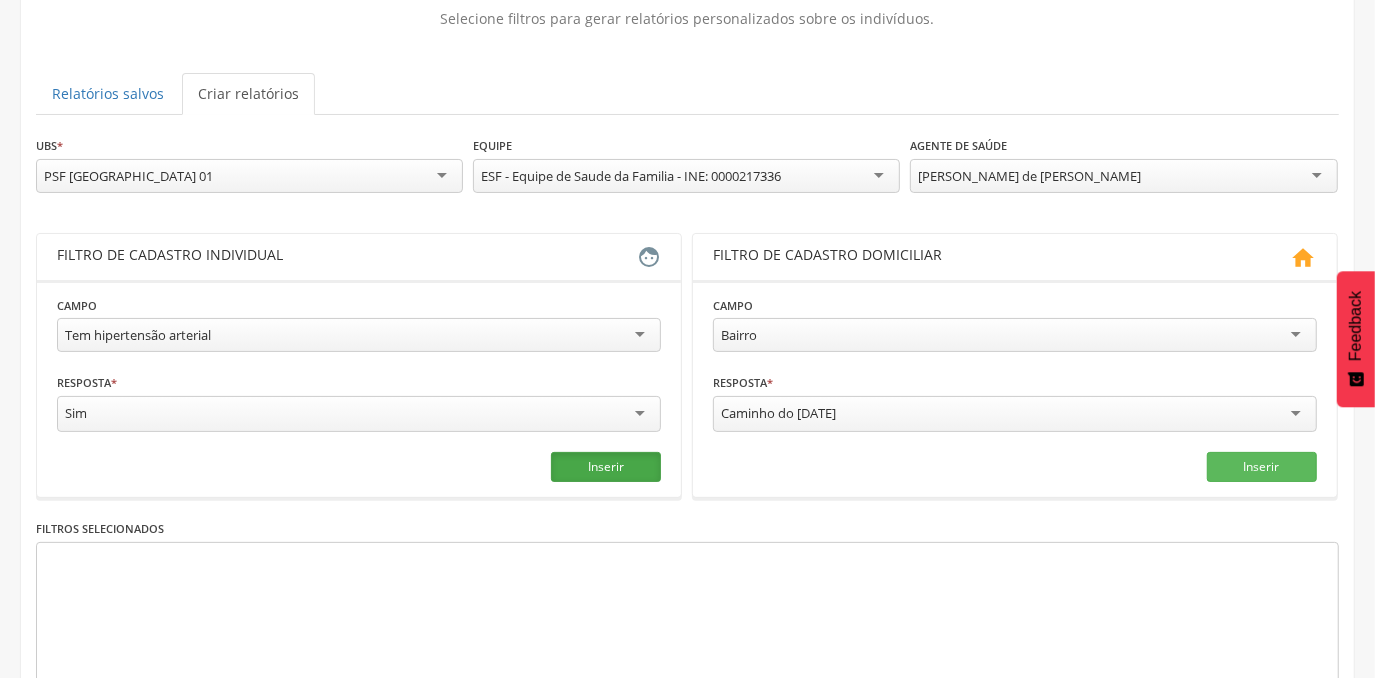 click on "Inserir" at bounding box center [606, 467] 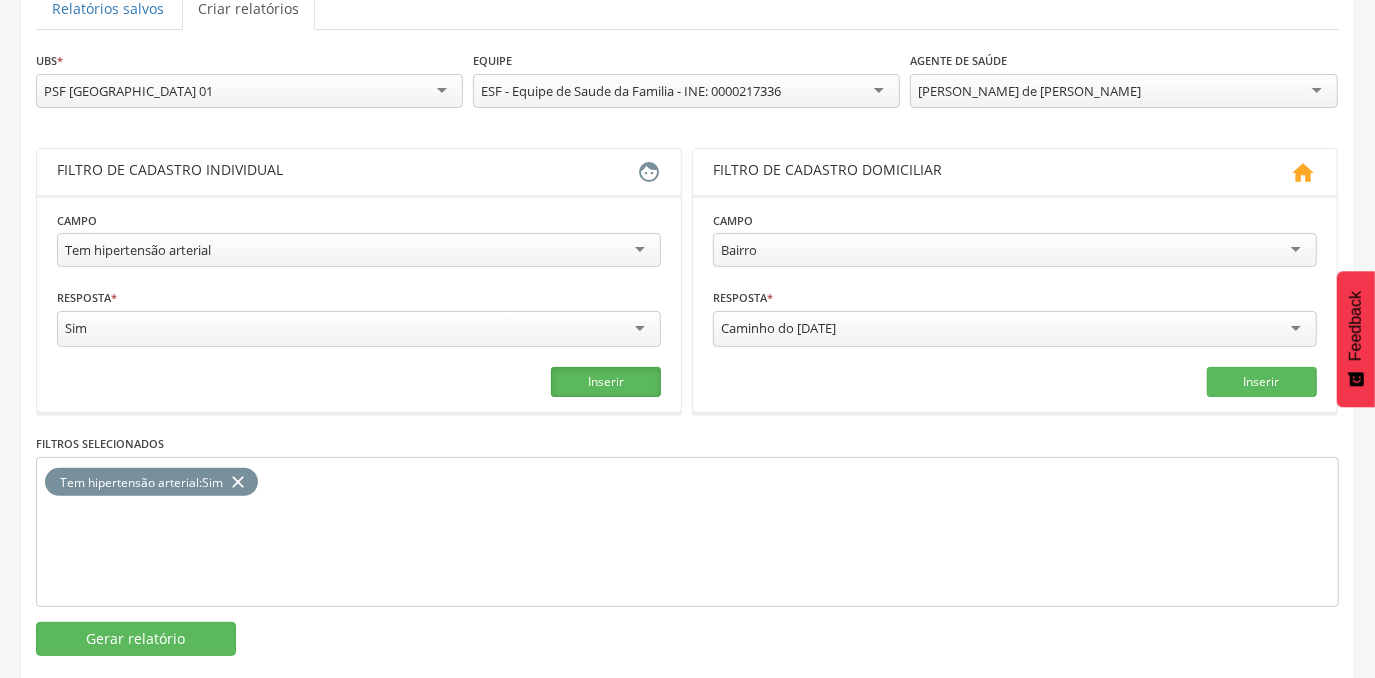 scroll, scrollTop: 260, scrollLeft: 0, axis: vertical 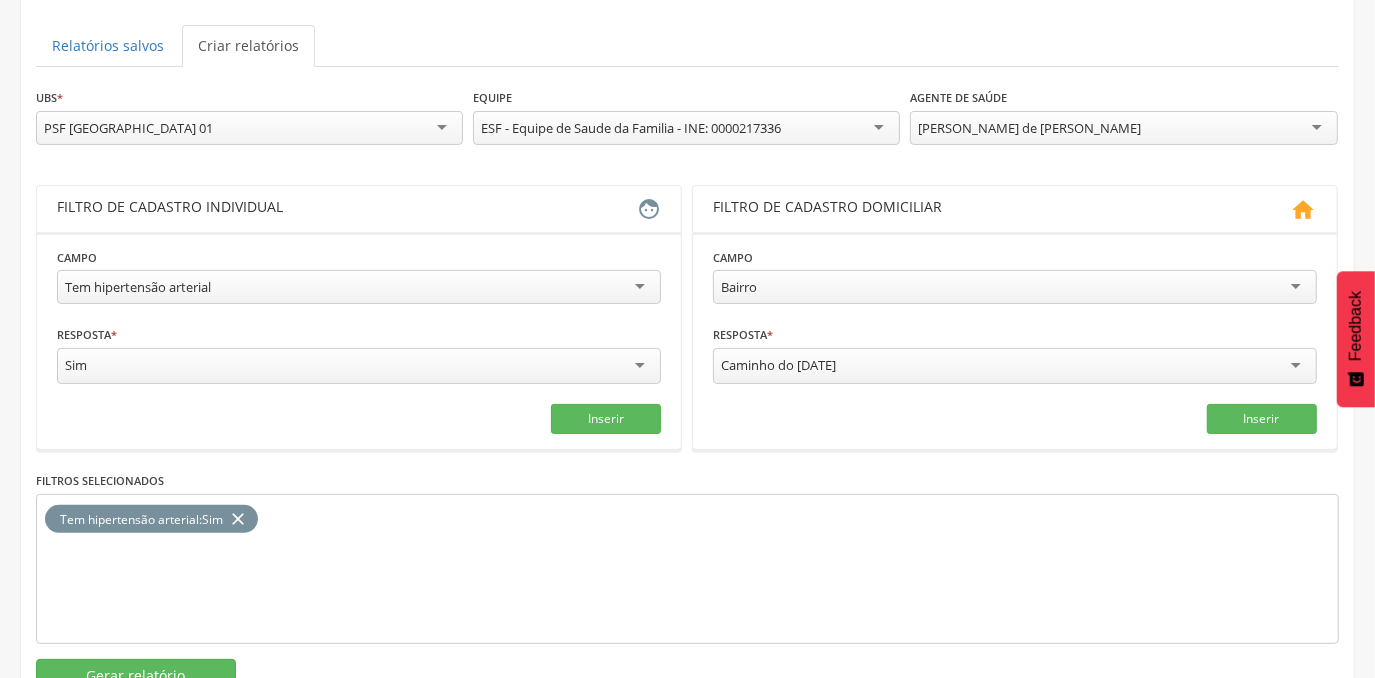 click on "Feedback" at bounding box center (1356, 339) 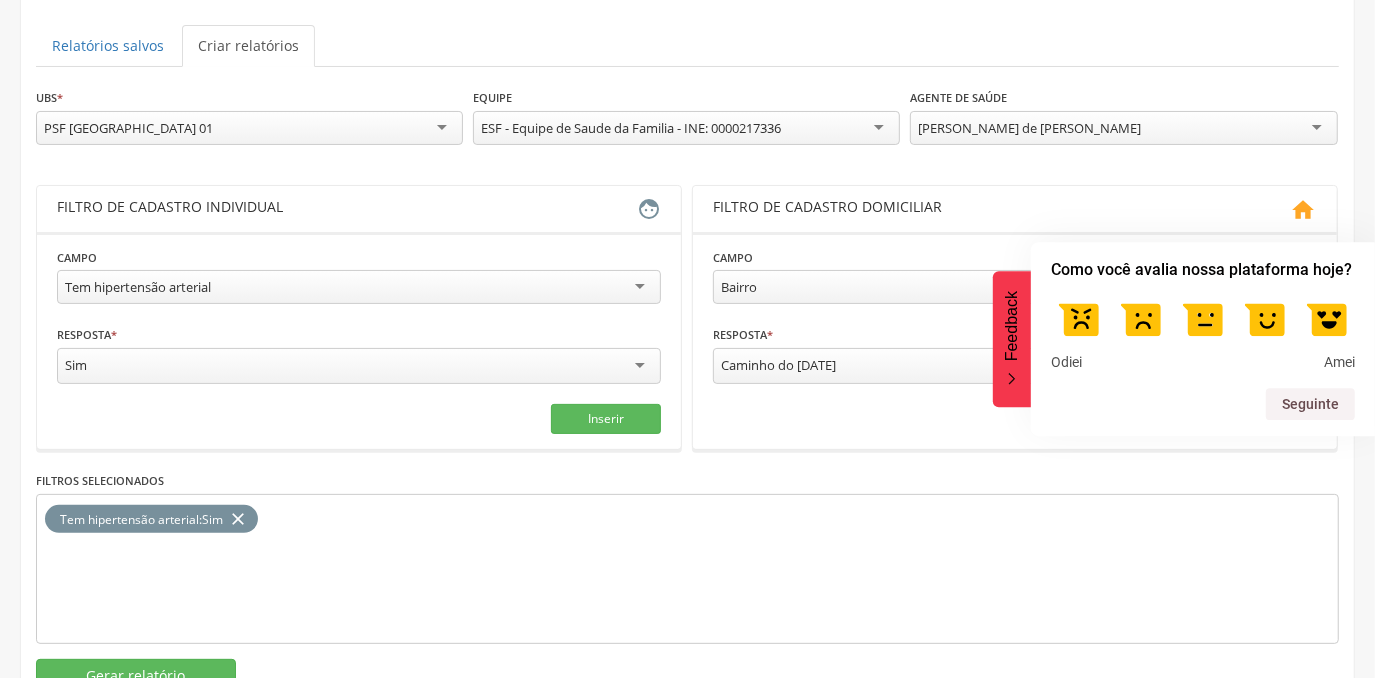 click on "
Relatórios
Relatórios personalizados
Selecione filtros para gerar relatórios personalizados sobre os indivíduos.
Relatórios salvos
Criar relatórios
Selecione um relatório personalizado para visualizar os resultados e acompanhe o gráfico mensal
[PERSON_NAME] Atual  [DATE] 09:48  [PERSON_NAME] /Dia  [DATE] 16:29  Hipertenso e Diabetico  [DATE] 16:28  Crizane Has/Dia  [DATE] 16:28  Gleide Has/Dia  [DATE] 16:27  [PERSON_NAME]/Dia  [DATE] 16:27  [PERSON_NAME]/Dia  [DATE] 16:26  [PERSON_NAME]/Dia  [DATE] 16:26  Crianças [PERSON_NAME]  [DATE] 16:24  Crianças [PERSON_NAME]  [DATE] 16:24  Crianças [PERSON_NAME]  [DATE] 16:24  Crianças [PERSON_NAME]  [DATE] 16:23  Gleide Crianças  [DATE] 16:23  [PERSON_NAME]  [DATE] 16:22  Crianças [PERSON_NAME]  [DATE] 16:22    " at bounding box center [687, 297] 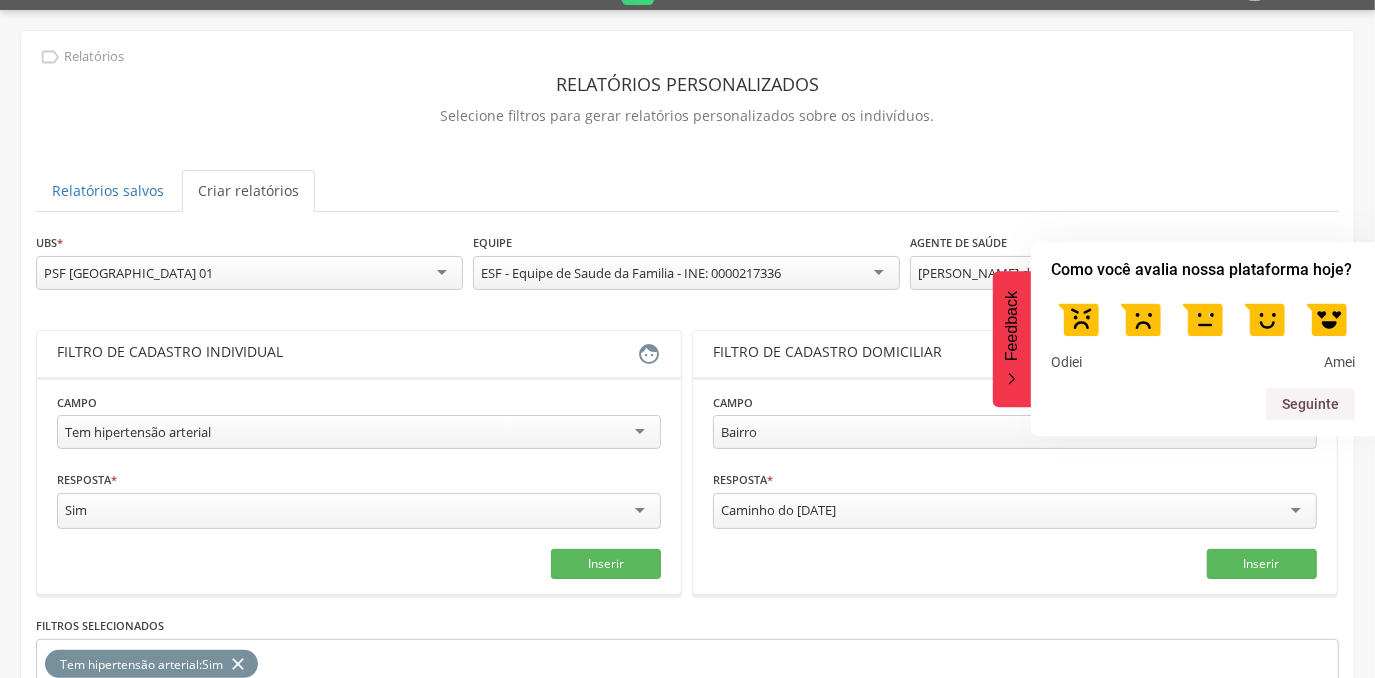 scroll, scrollTop: 22, scrollLeft: 0, axis: vertical 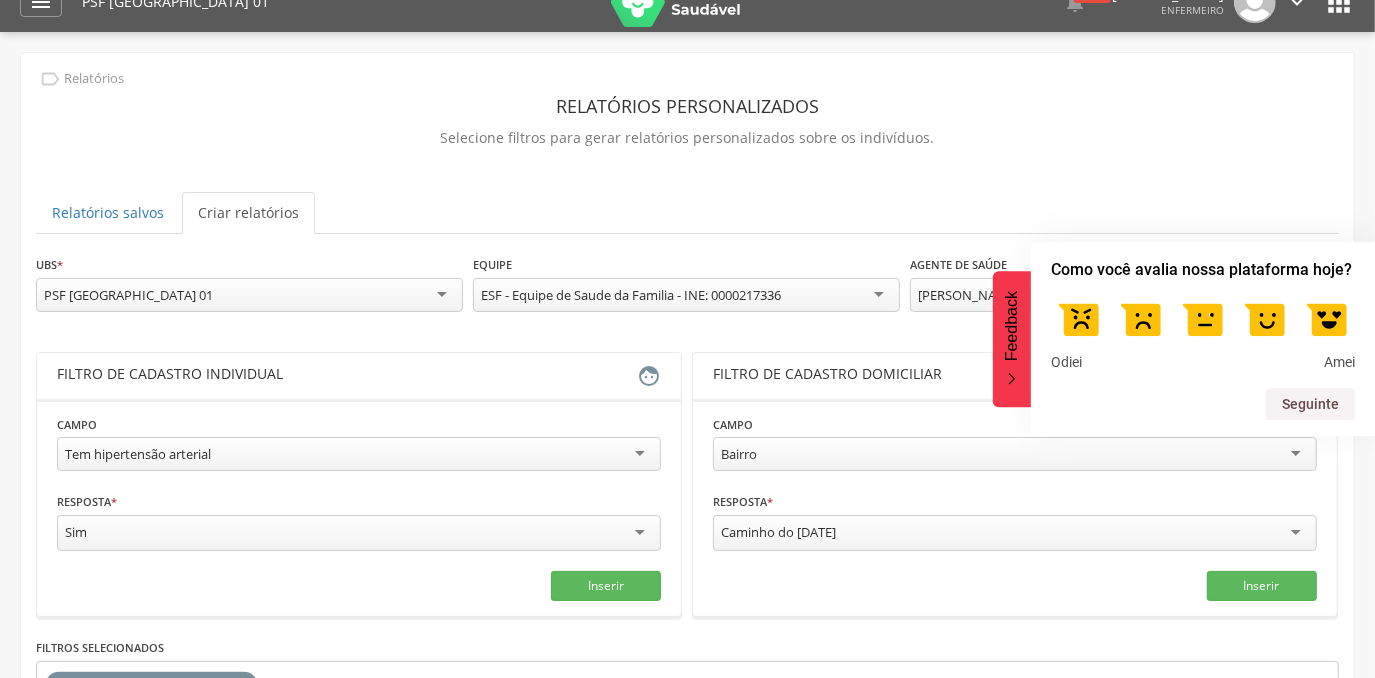 click on "
Supervisão

Distritos

Ubs
Coordenador:   - [PERSON_NAME] / BA
Intervalo de Tempo

Selecione um intervalo de tempo
Filtrar
***
0
Fichas  individuais
Detalhes
***
0
Fichas  domiciliares
Detalhes
***
0
Visitas
Detalhes
***
0
Fichas de  responsáveis  familiares
0" at bounding box center (687, 371) 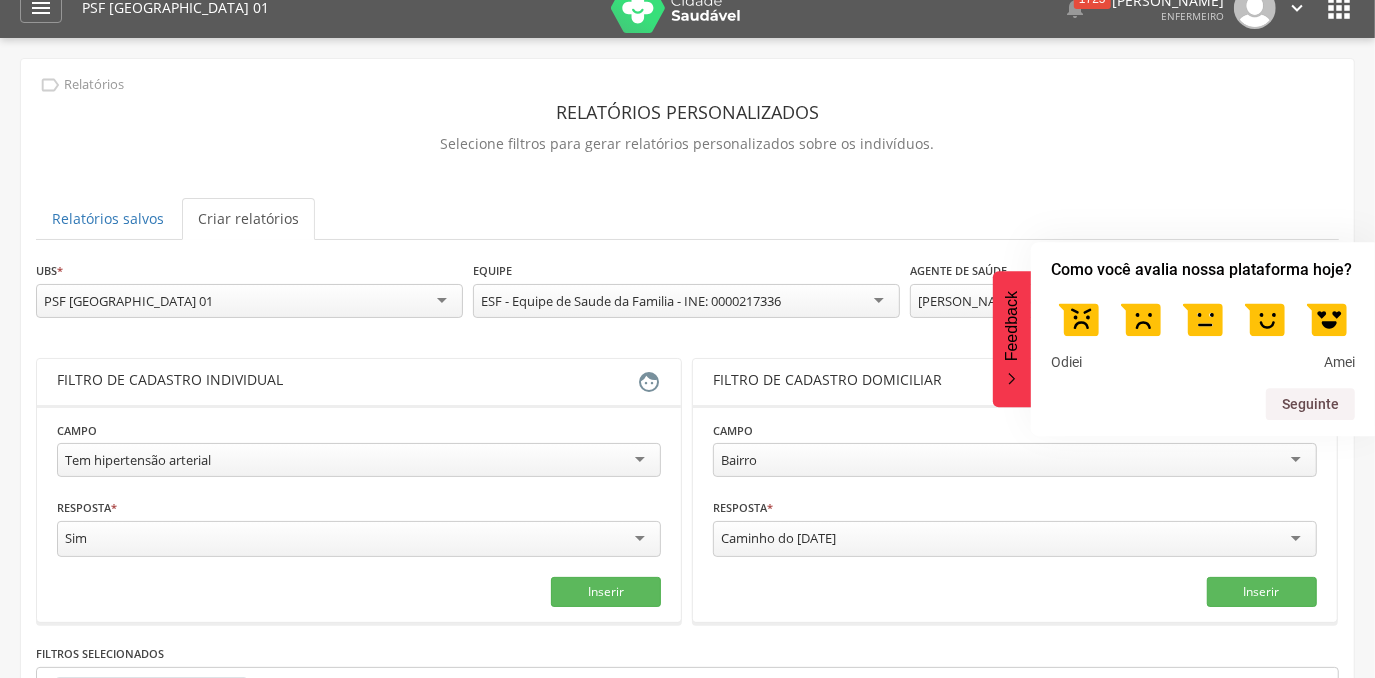click on "Relatórios personalizados" at bounding box center [687, 112] 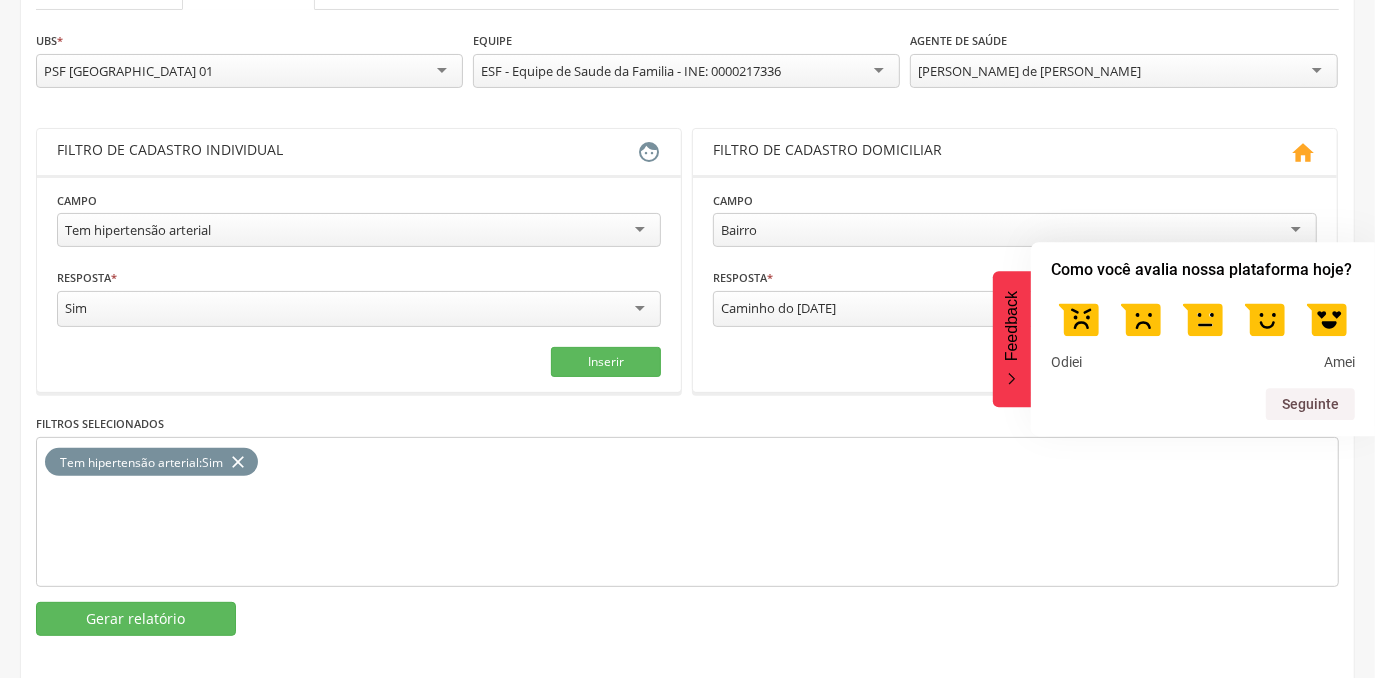 scroll, scrollTop: 260, scrollLeft: 0, axis: vertical 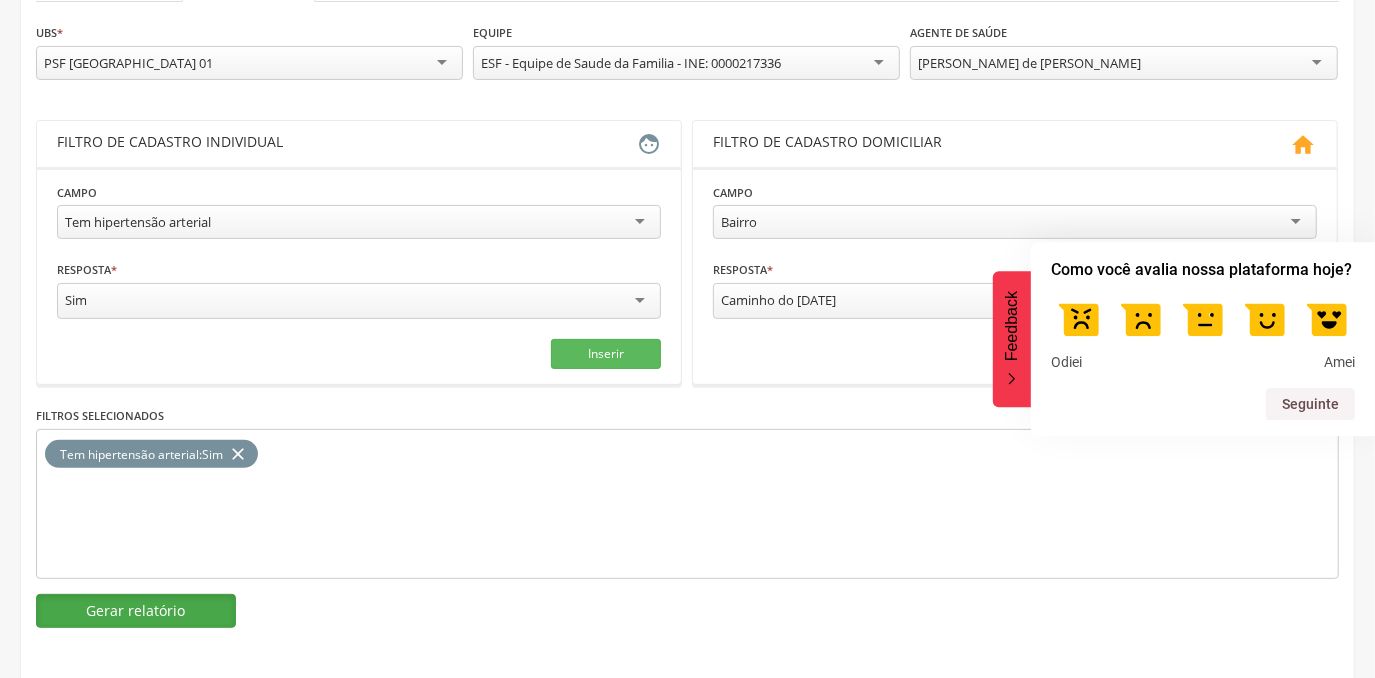 click on "Gerar relatório" at bounding box center (136, 611) 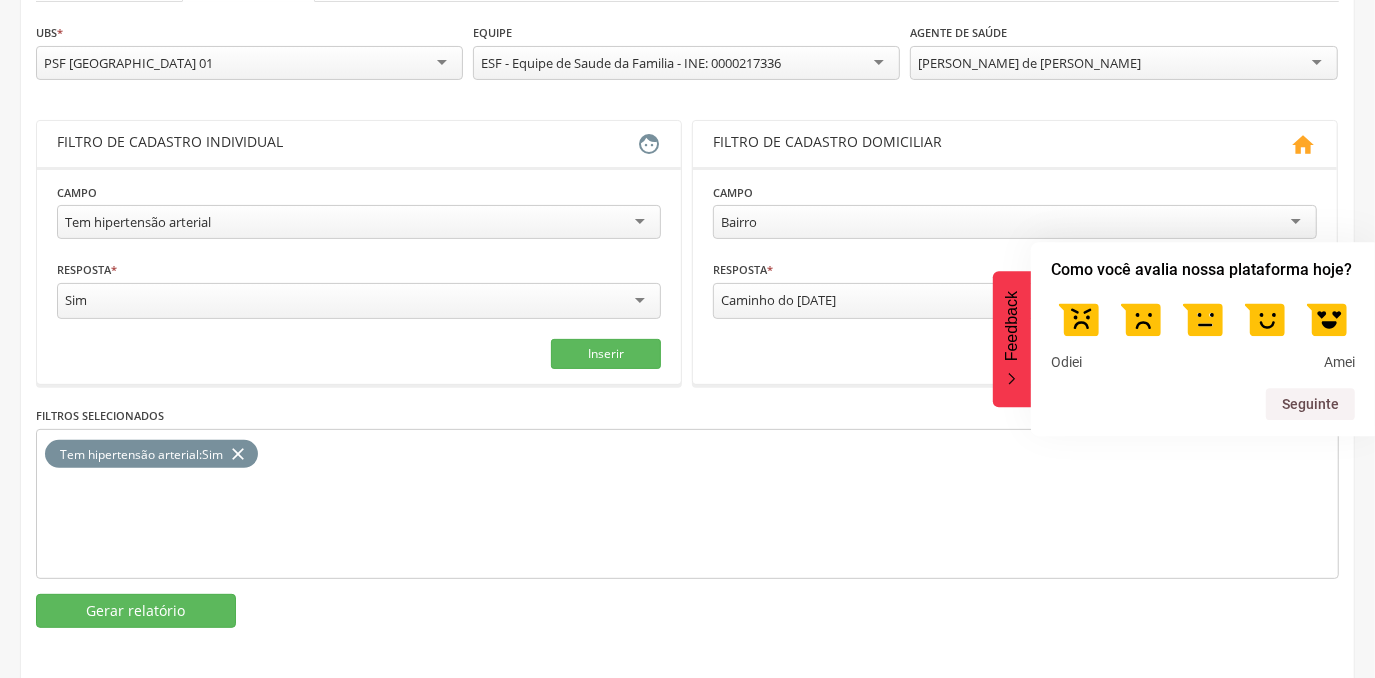 click on "
Supervisão

Distritos

Ubs
Coordenador:   - [PERSON_NAME] / BA
Intervalo de Tempo

Selecione um intervalo de tempo
Filtrar
***
0
Fichas  individuais
Detalhes
***
0
Fichas  domiciliares
Detalhes
***
0
Visitas
Detalhes
***
0
Fichas de  responsáveis  familiares
0" at bounding box center [687, 139] 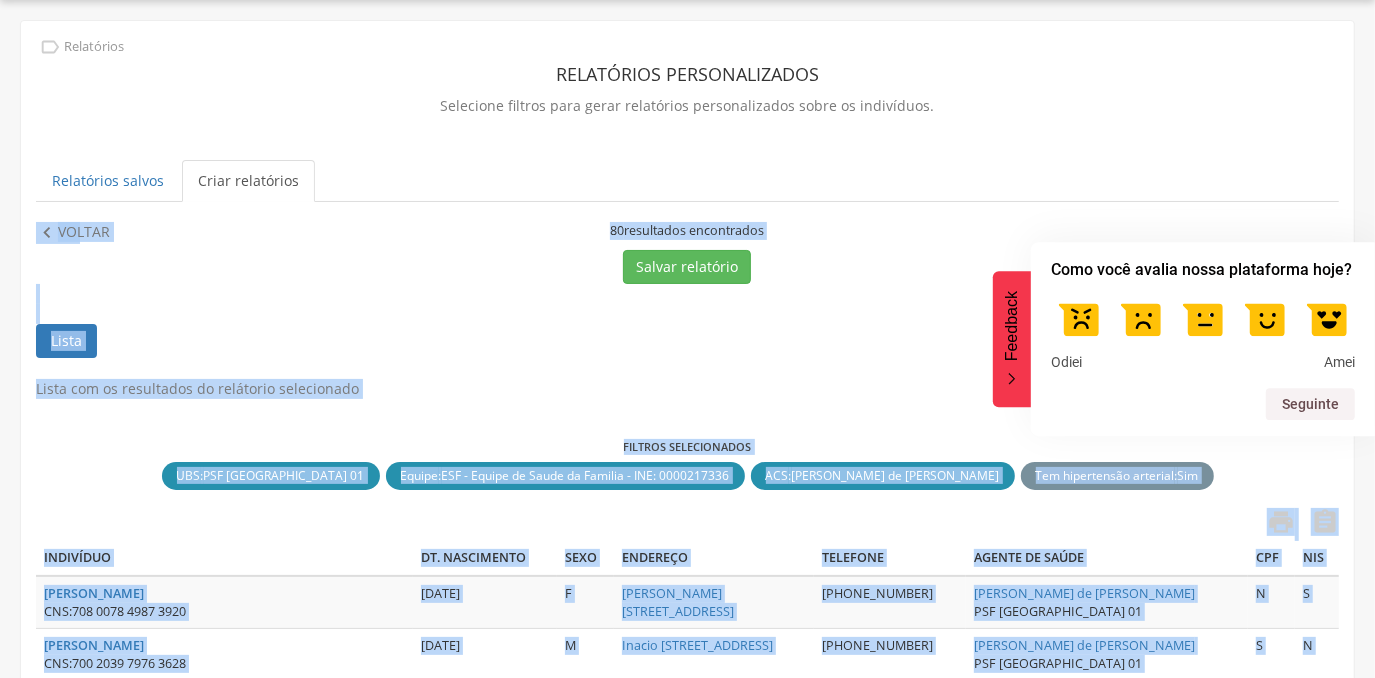 scroll, scrollTop: 260, scrollLeft: 0, axis: vertical 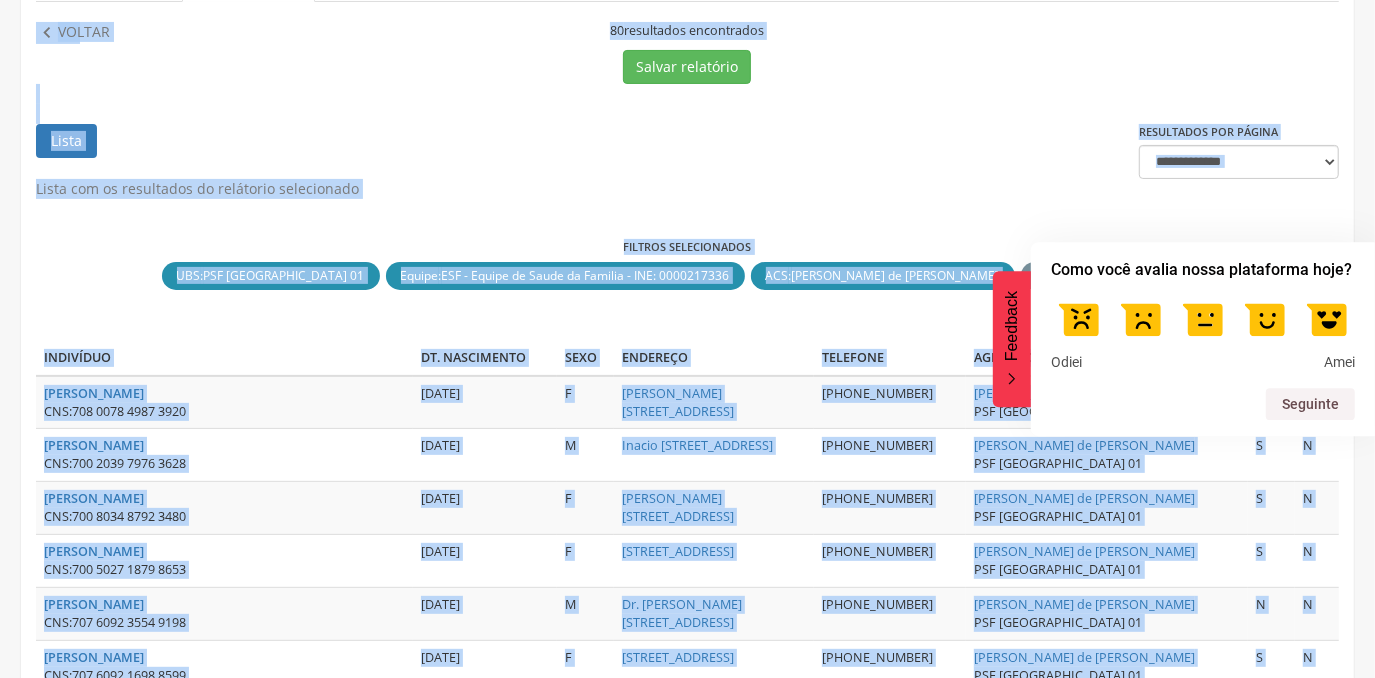 click on "**********" at bounding box center (687, 1579) 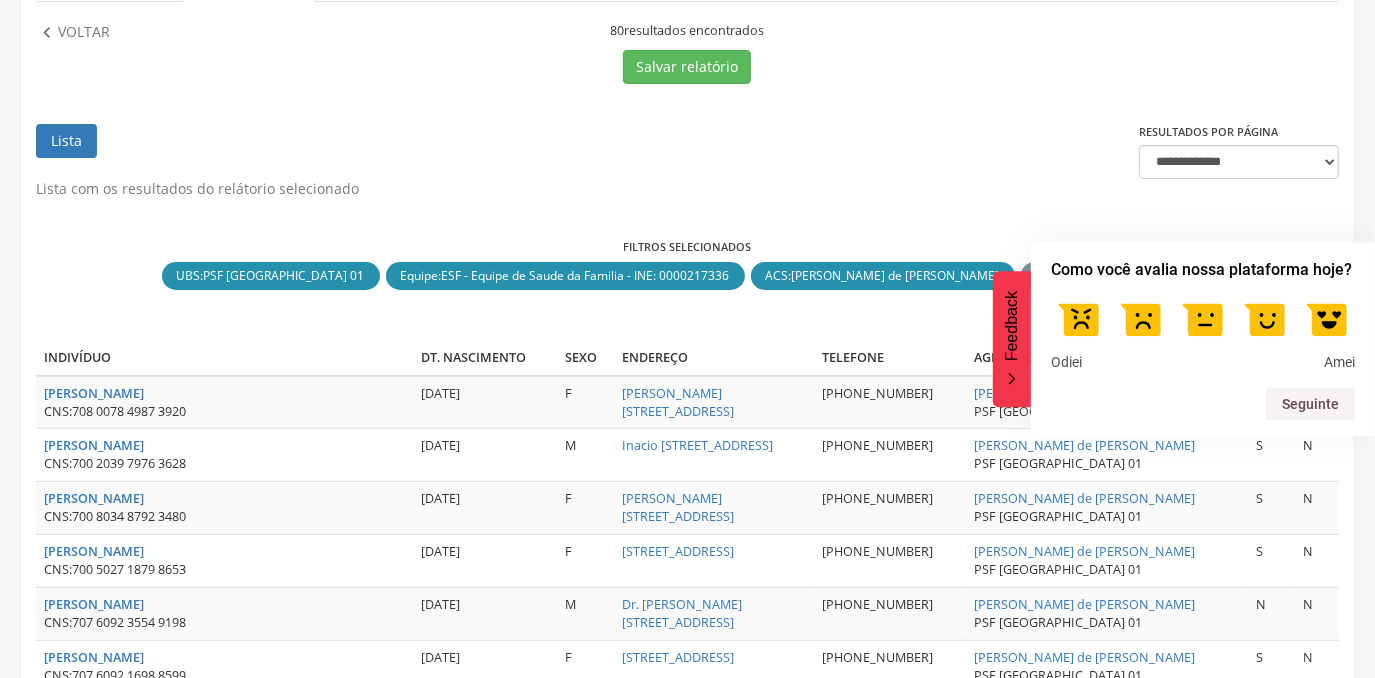 click on "**********" at bounding box center [687, 1579] 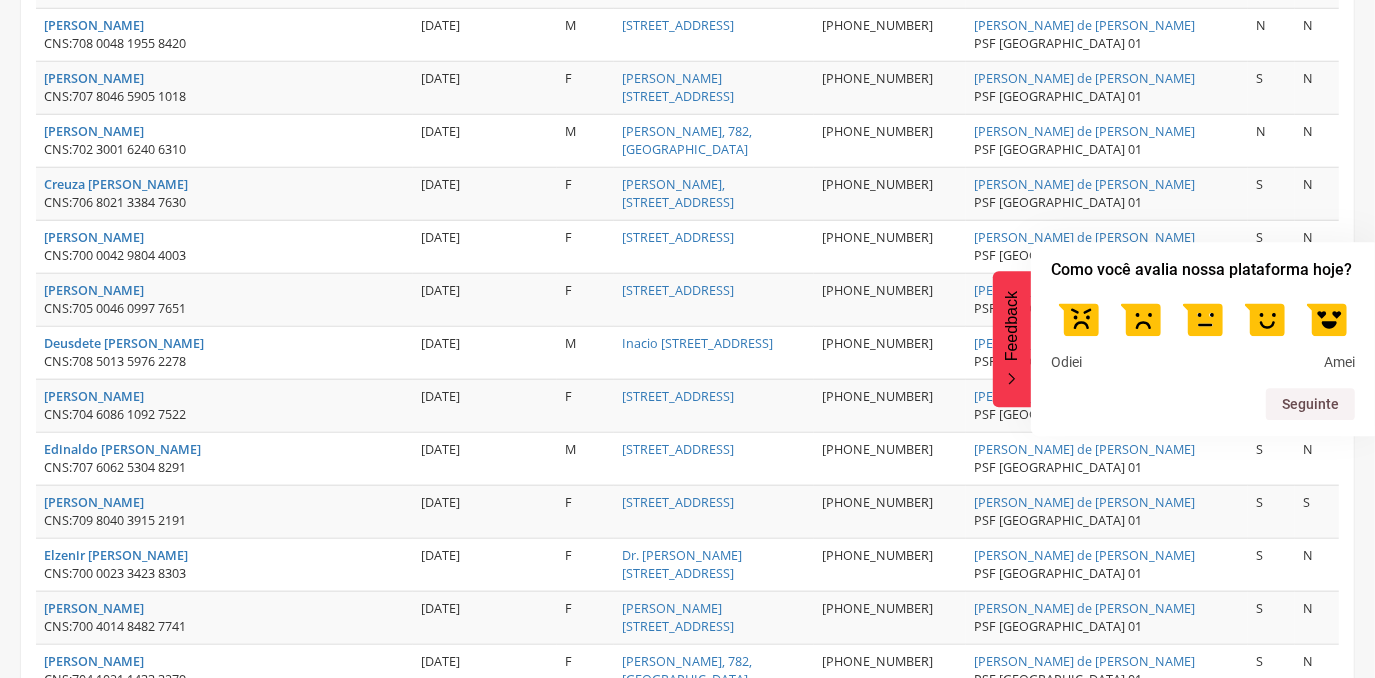 scroll, scrollTop: 0, scrollLeft: 0, axis: both 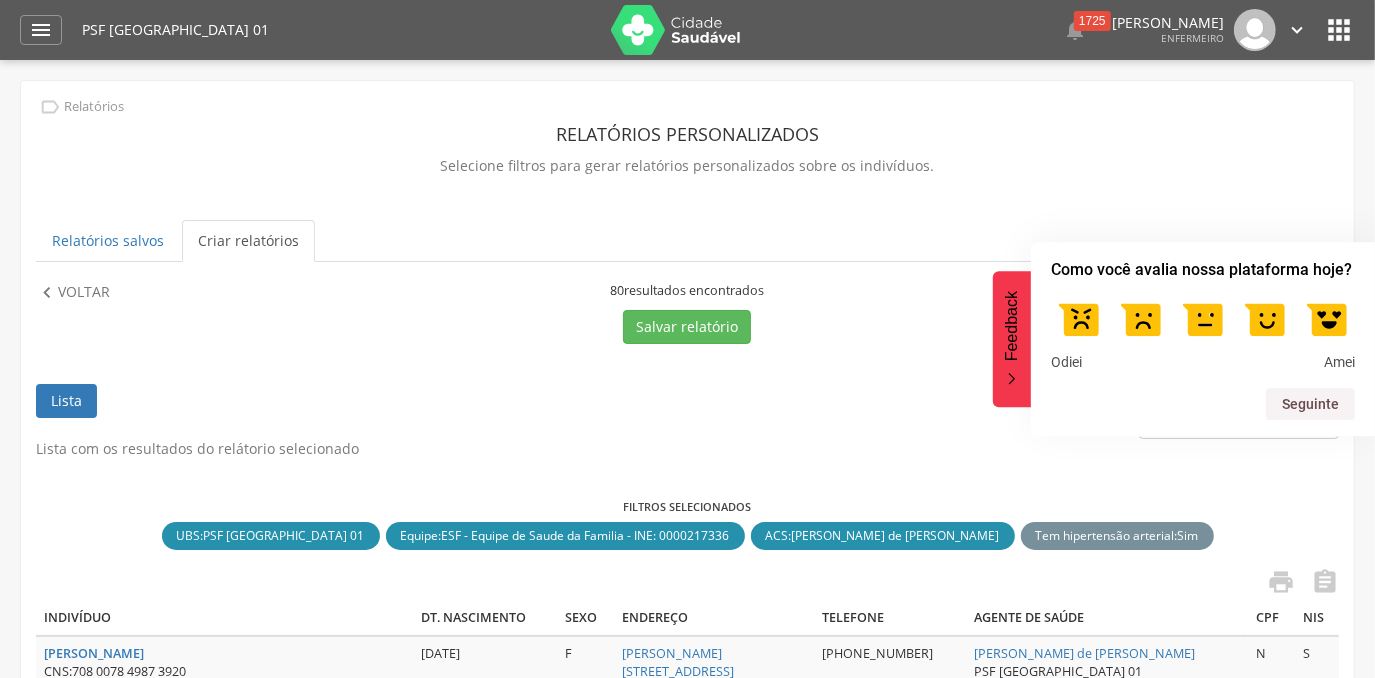 click on "Selecione filtros para gerar relatórios personalizados sobre os indivíduos." at bounding box center [687, 166] 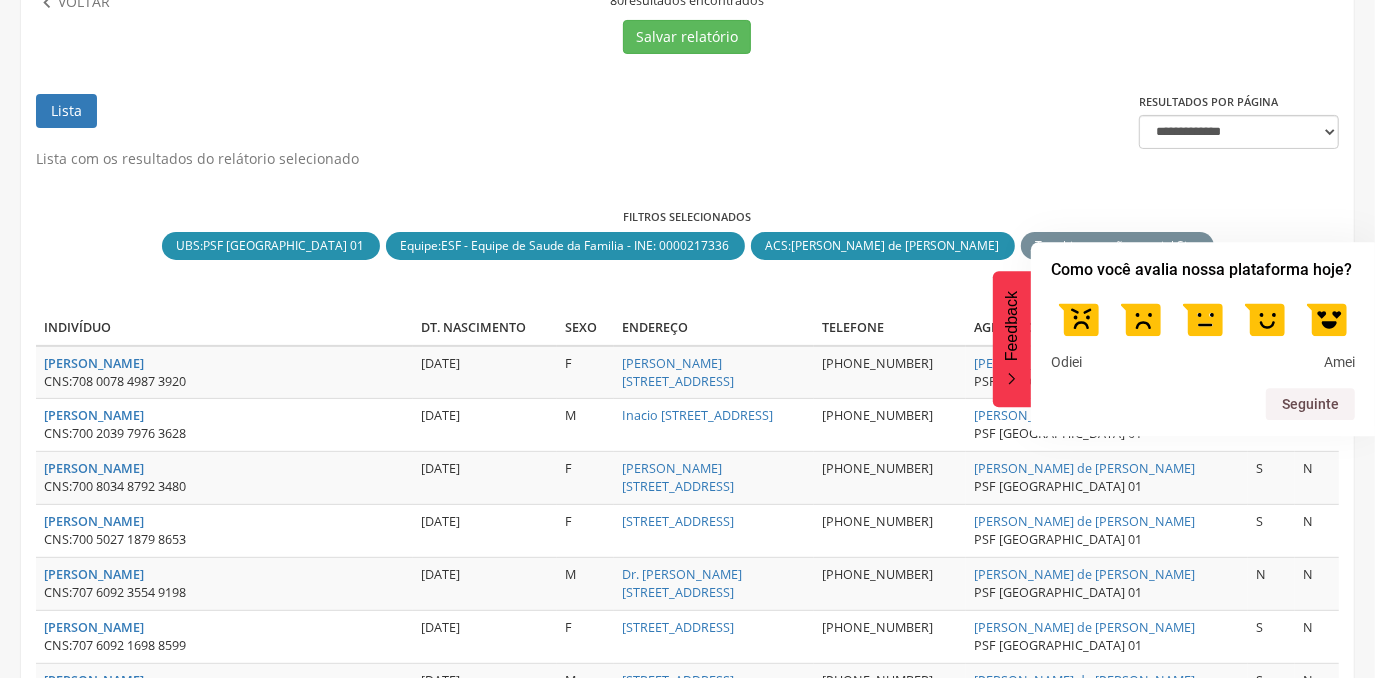 scroll, scrollTop: 306, scrollLeft: 0, axis: vertical 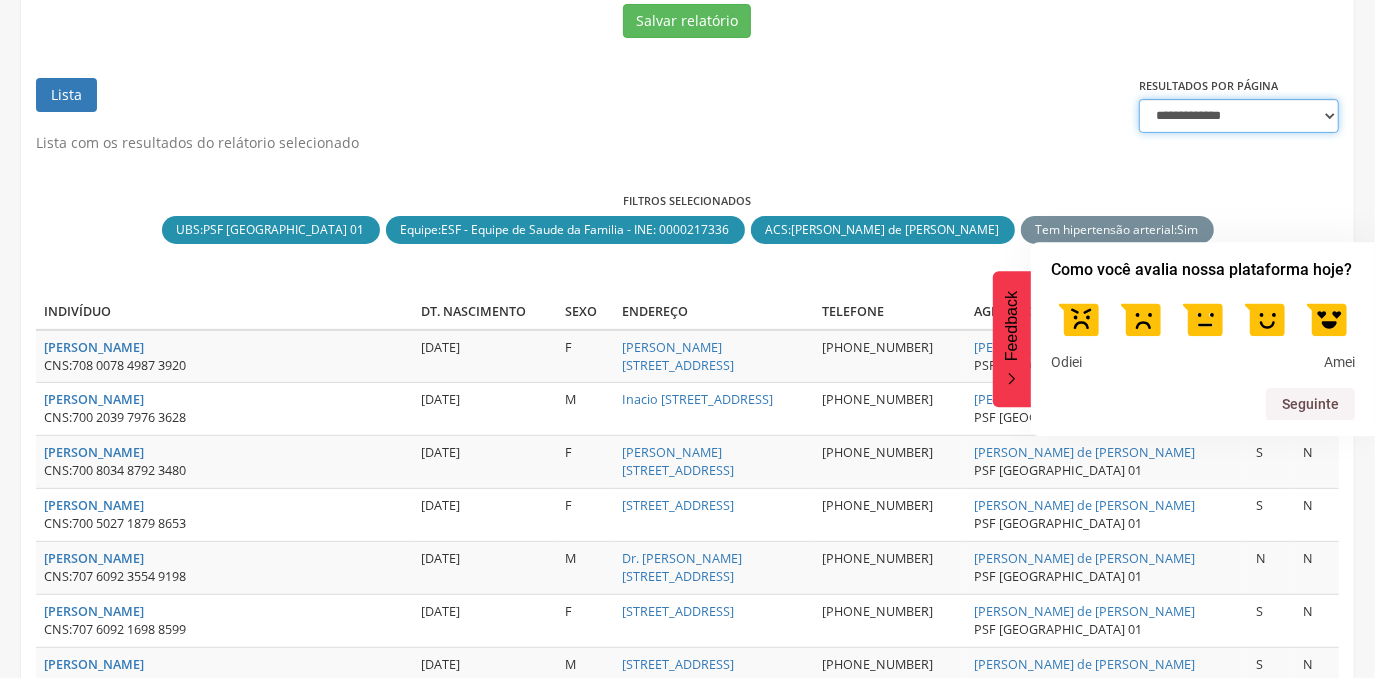 click on "**********" at bounding box center [1239, 116] 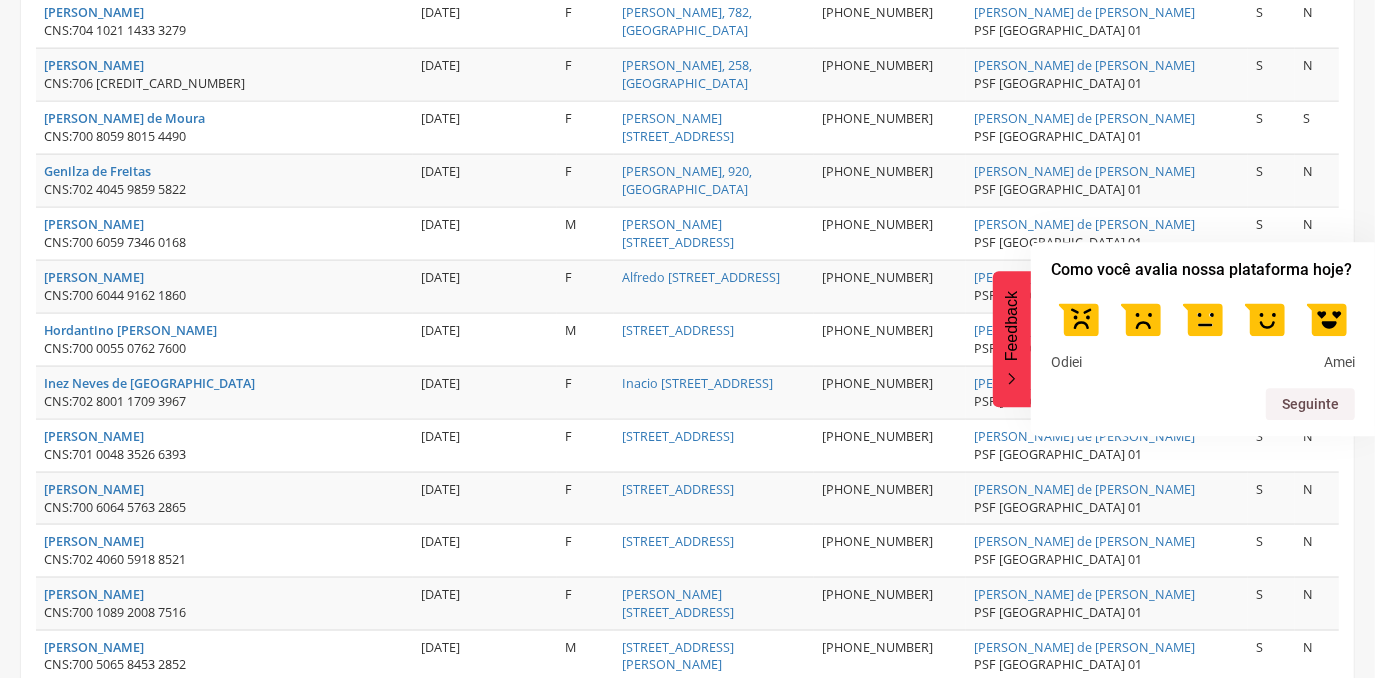 scroll, scrollTop: 1875, scrollLeft: 0, axis: vertical 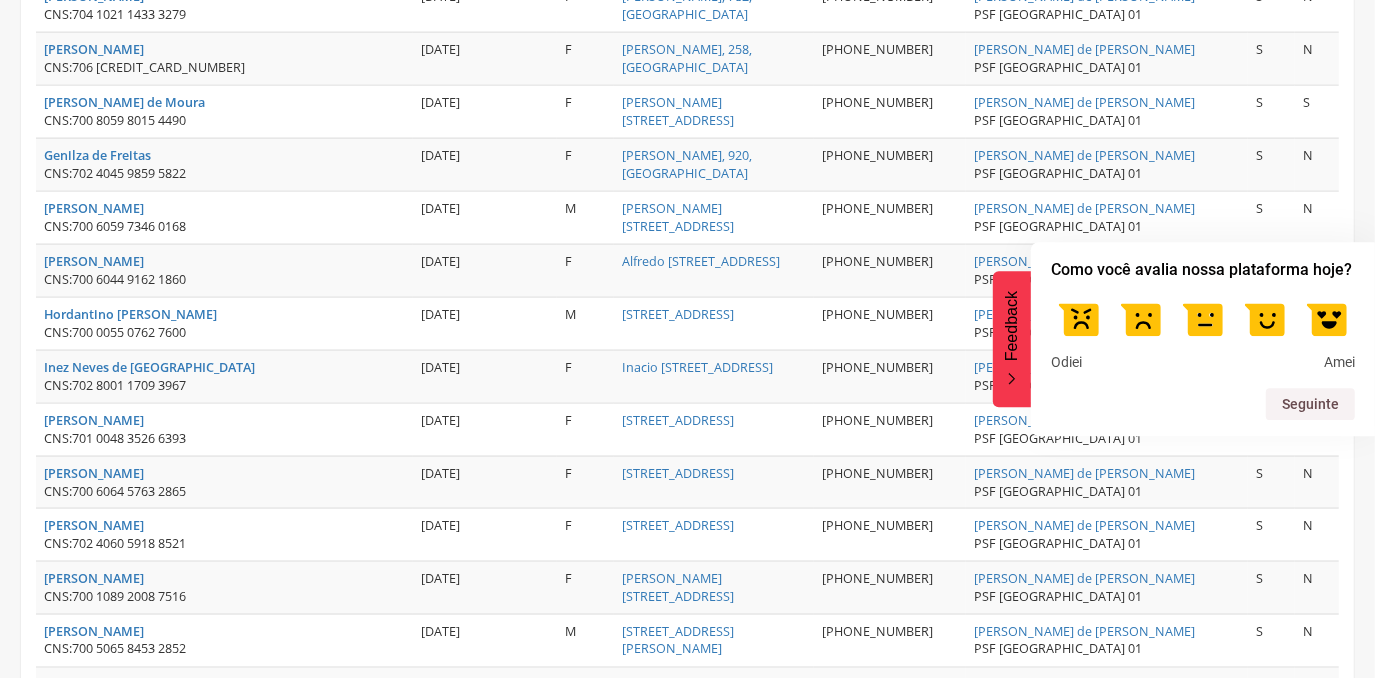 click on "
Dashboard
Supervisão
Produtividade
Mapa da Cidade
App desatualizado
Última sincronização
Painel de monitoramento
Indicadores
Bolsa Família
Colo de Útero e Mama
Controle Aedes
Controle DCNT
Mortalidade Infantil
Mortalidade Materna
Saúde Mental
Pessoas com Deficiência
Pré-[DATE]
Puericultura
Sala de situação
Mapa dinâmico
Buscas ativas
Indivíduos
Relatórios
Acompanhamento
Personalizados
Mapeamentos
Atendimentos
Suporte
0
PSF [GEOGRAPHIC_DATA] 01

1725

Lorem ipsum dolor  sit amet,  sed do eiusmod" at bounding box center [687, -1536] 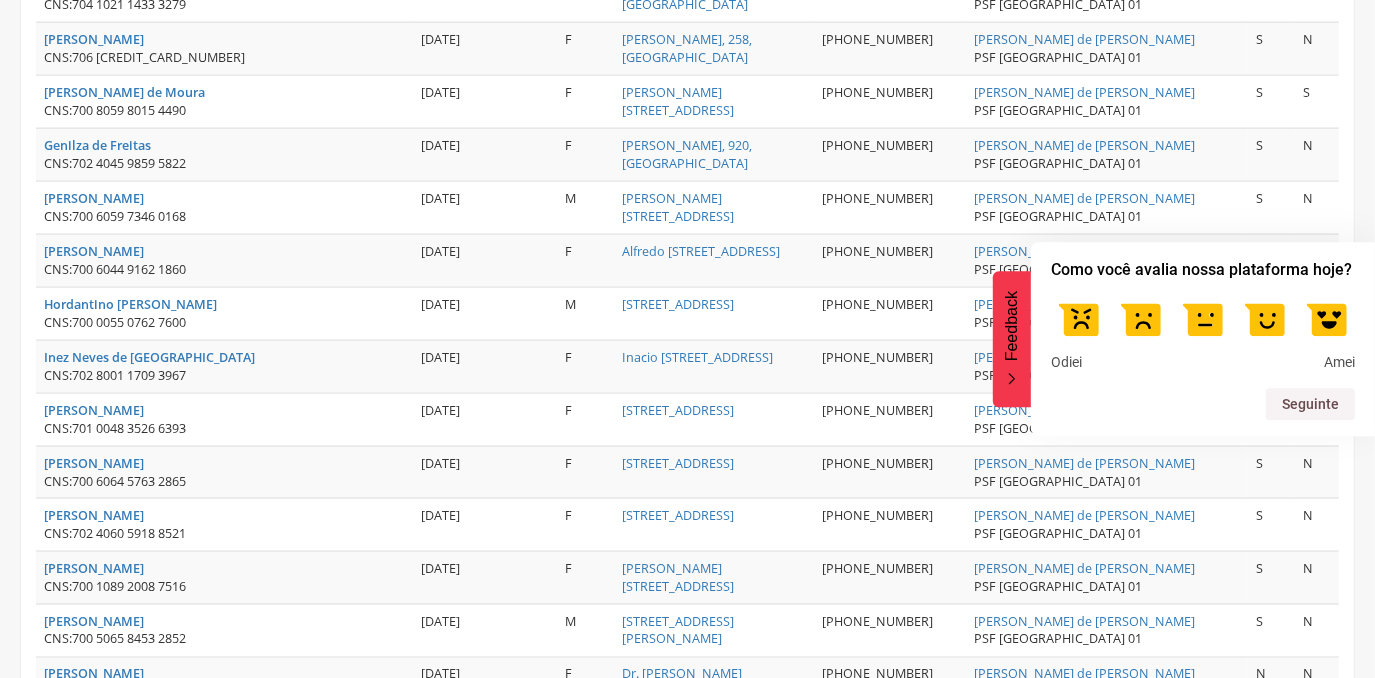 scroll, scrollTop: 1893, scrollLeft: 0, axis: vertical 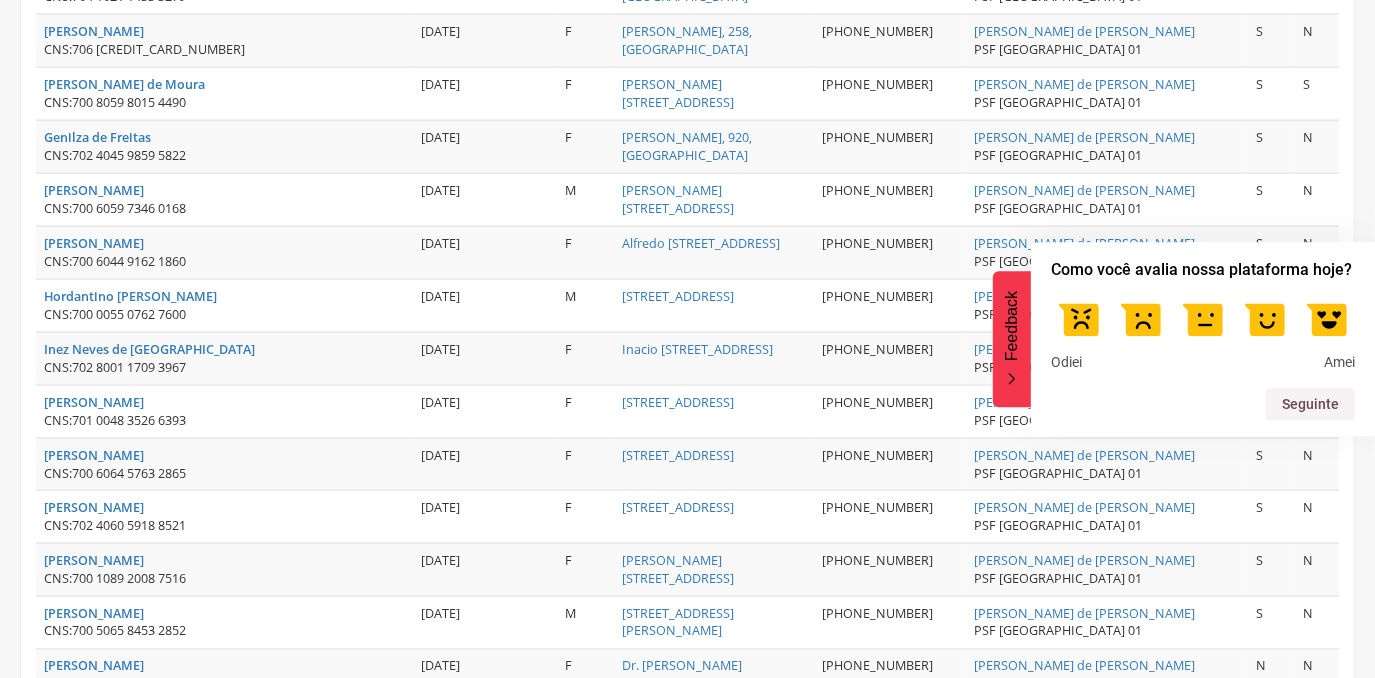click on "Feedback" at bounding box center [1012, 326] 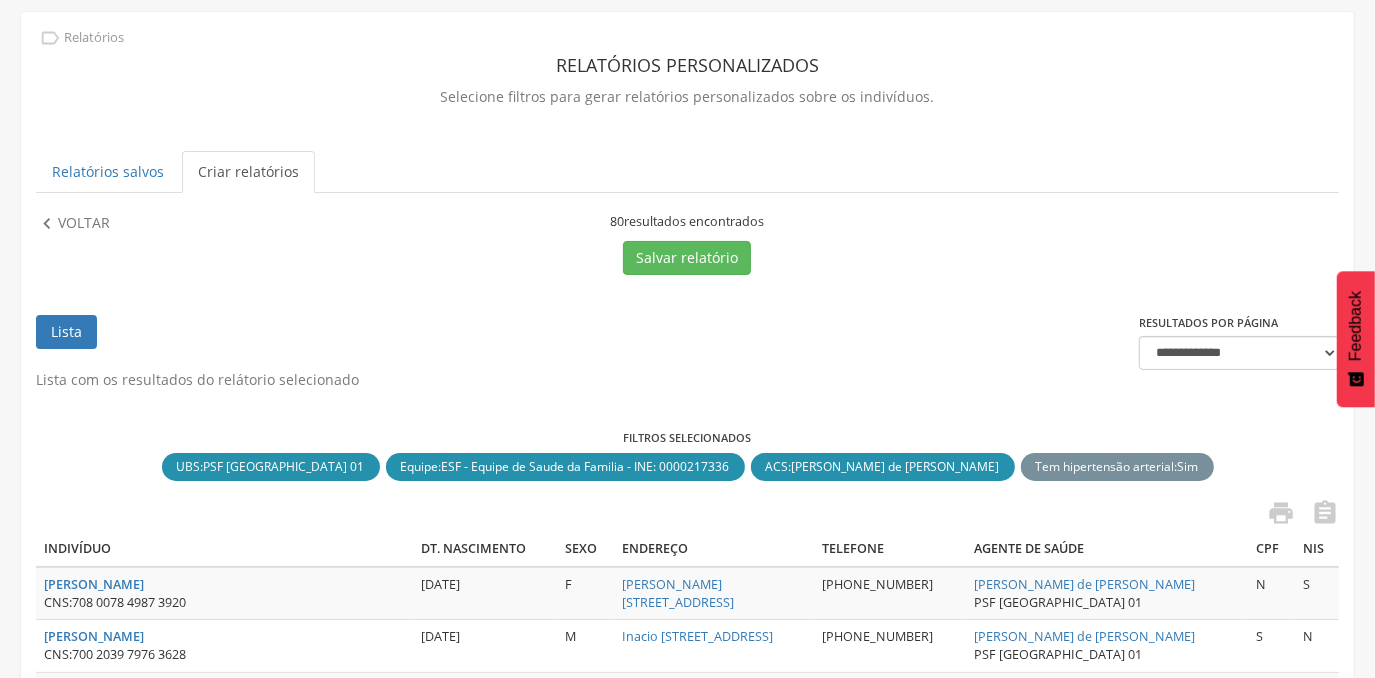 scroll, scrollTop: 50, scrollLeft: 0, axis: vertical 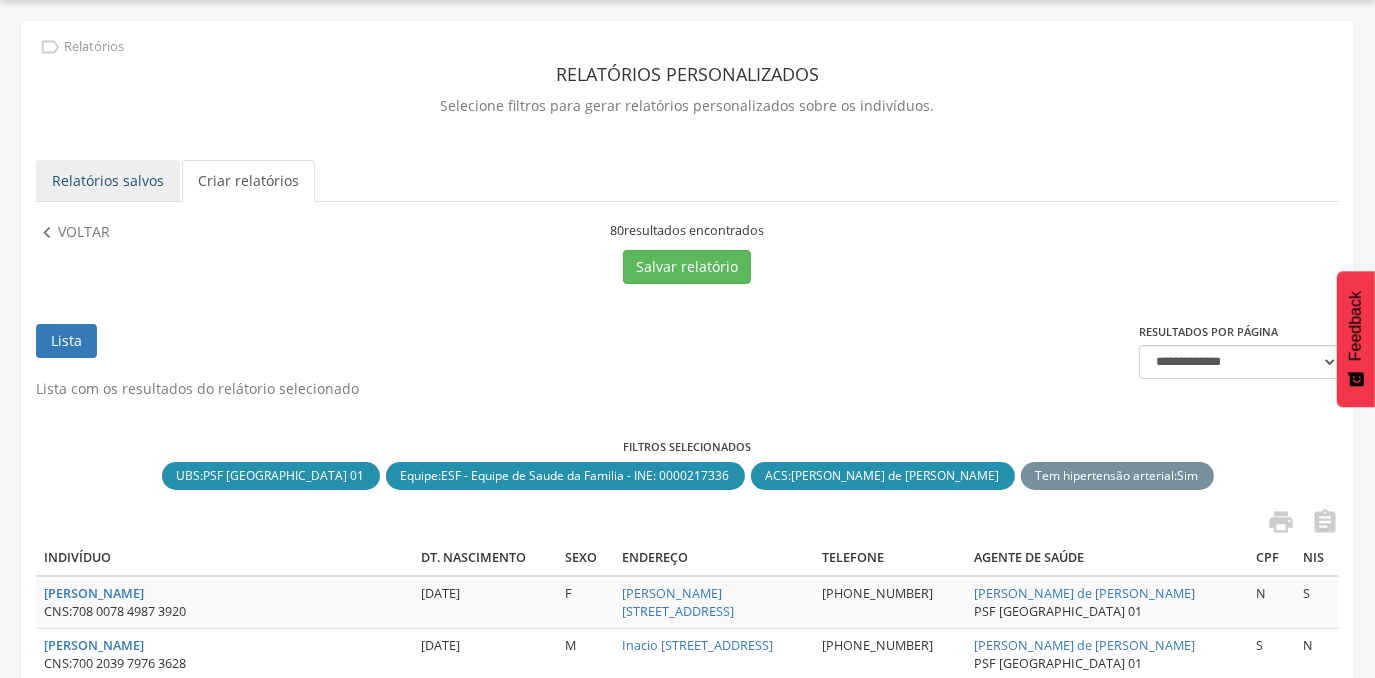 click on "Relatórios salvos" at bounding box center [108, 181] 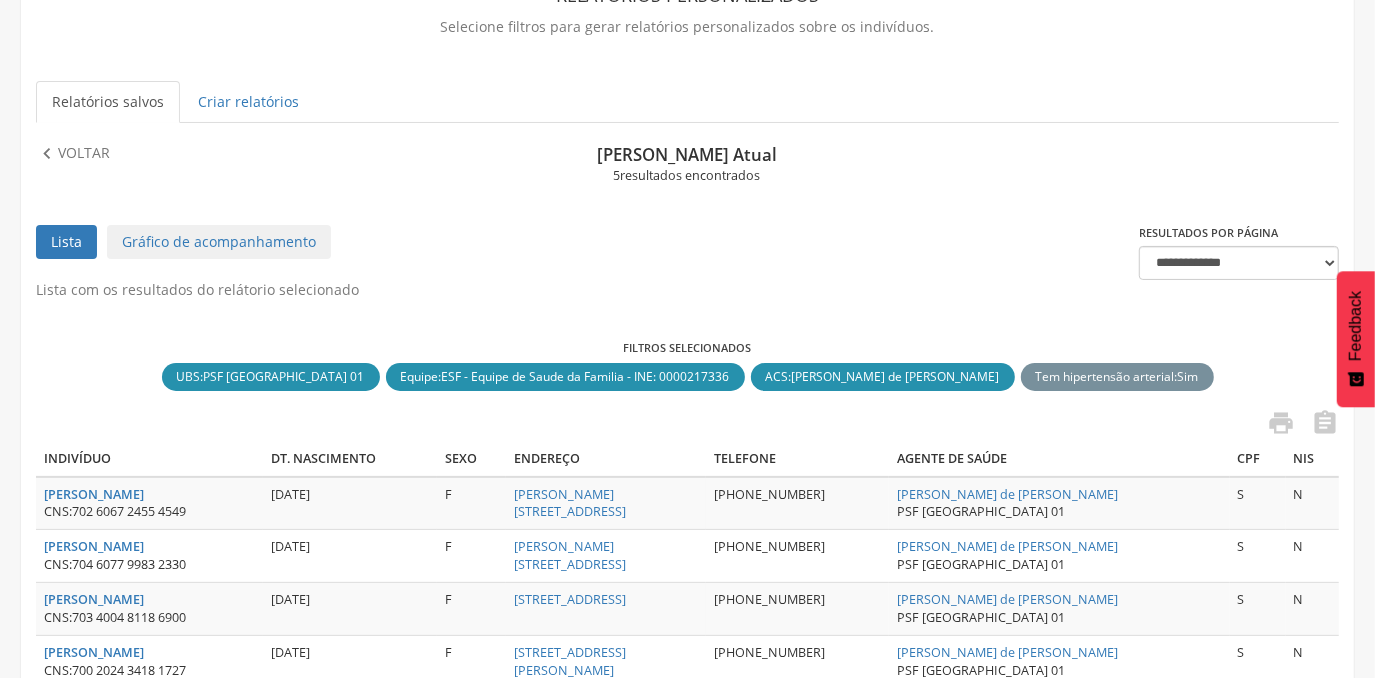 scroll, scrollTop: 141, scrollLeft: 0, axis: vertical 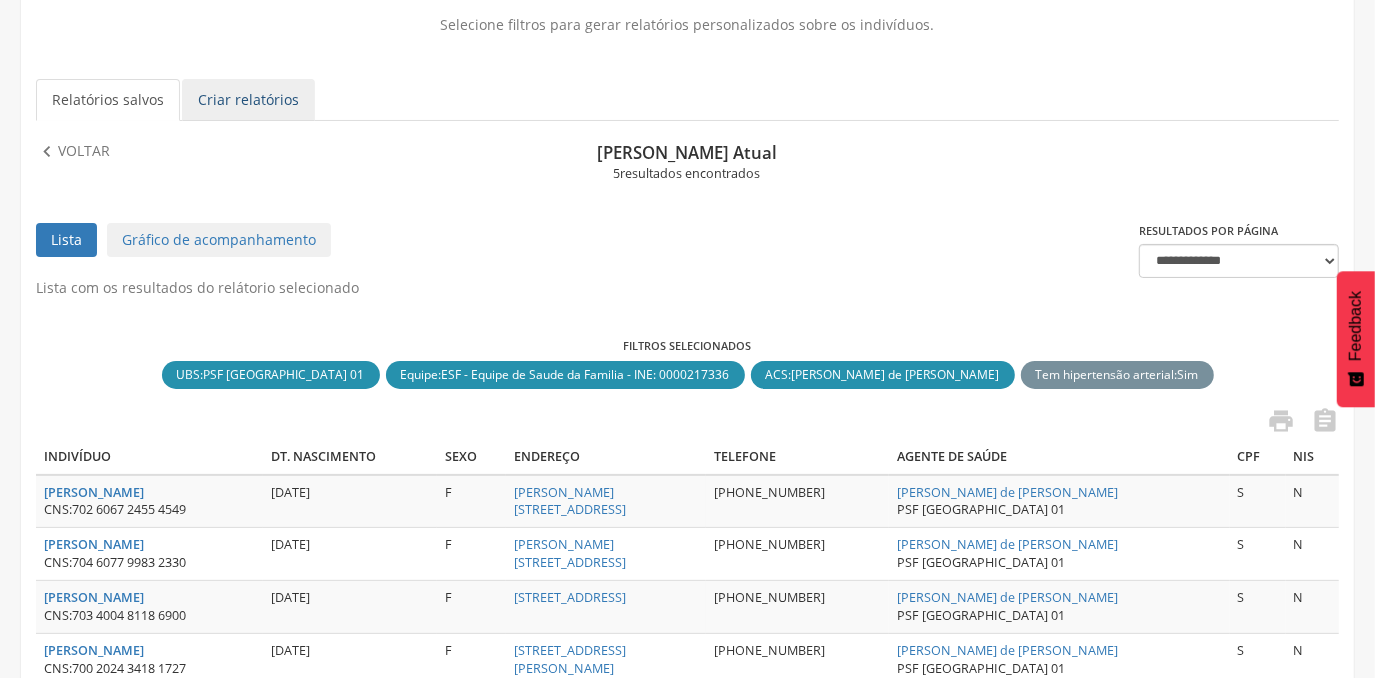 click on "Criar relatórios" at bounding box center [248, 100] 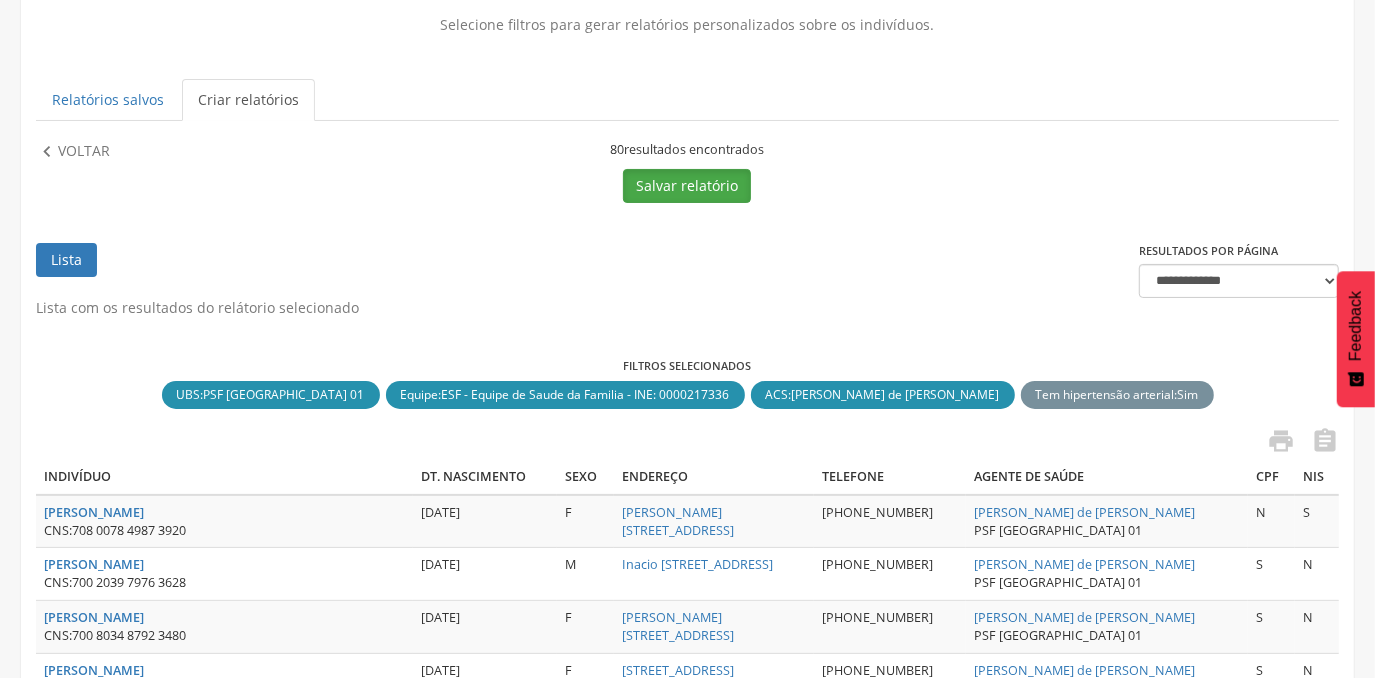 click on "Salvar relatório" at bounding box center (687, 186) 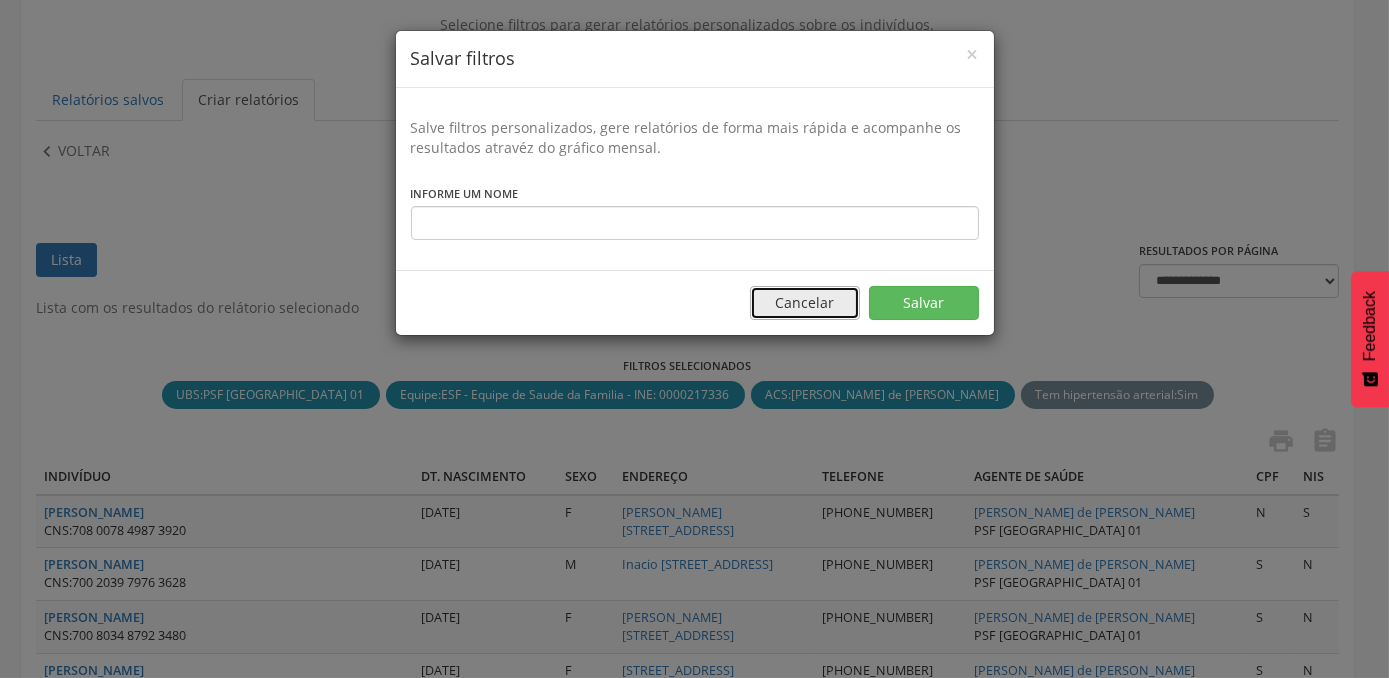 click on "Cancelar" at bounding box center (805, 303) 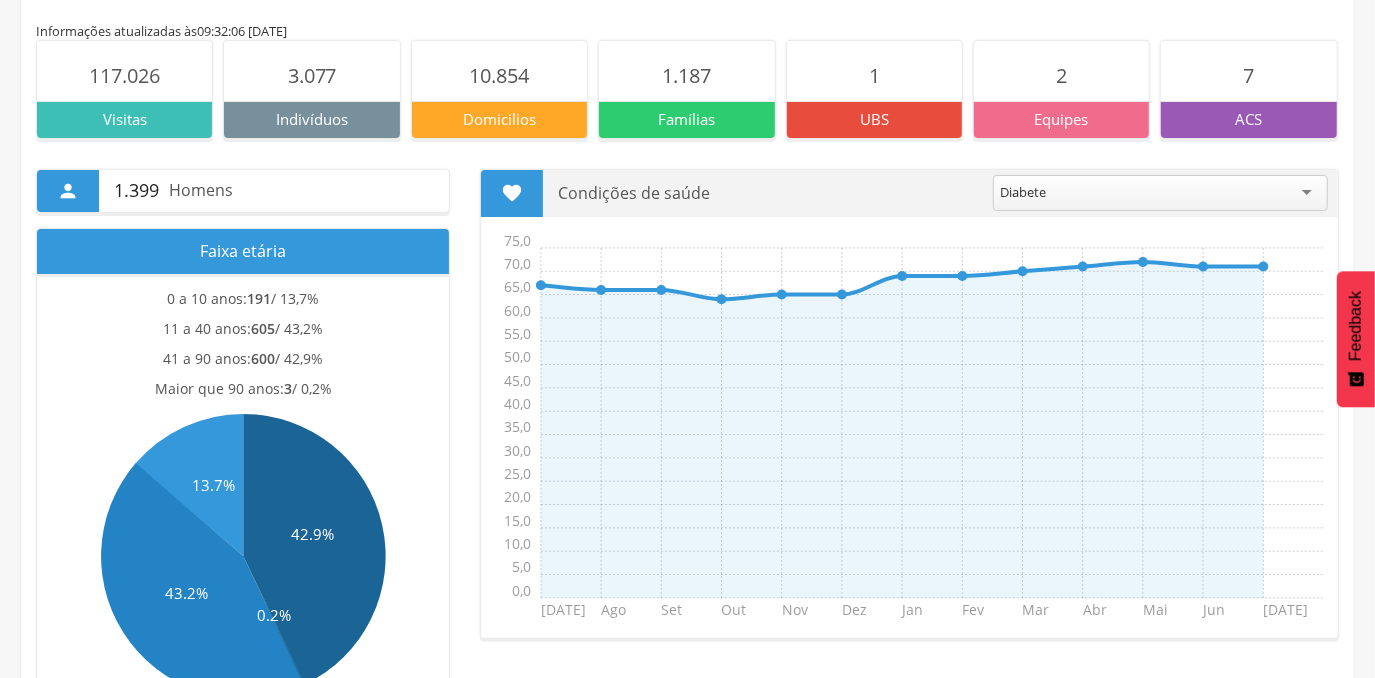 scroll, scrollTop: 0, scrollLeft: 0, axis: both 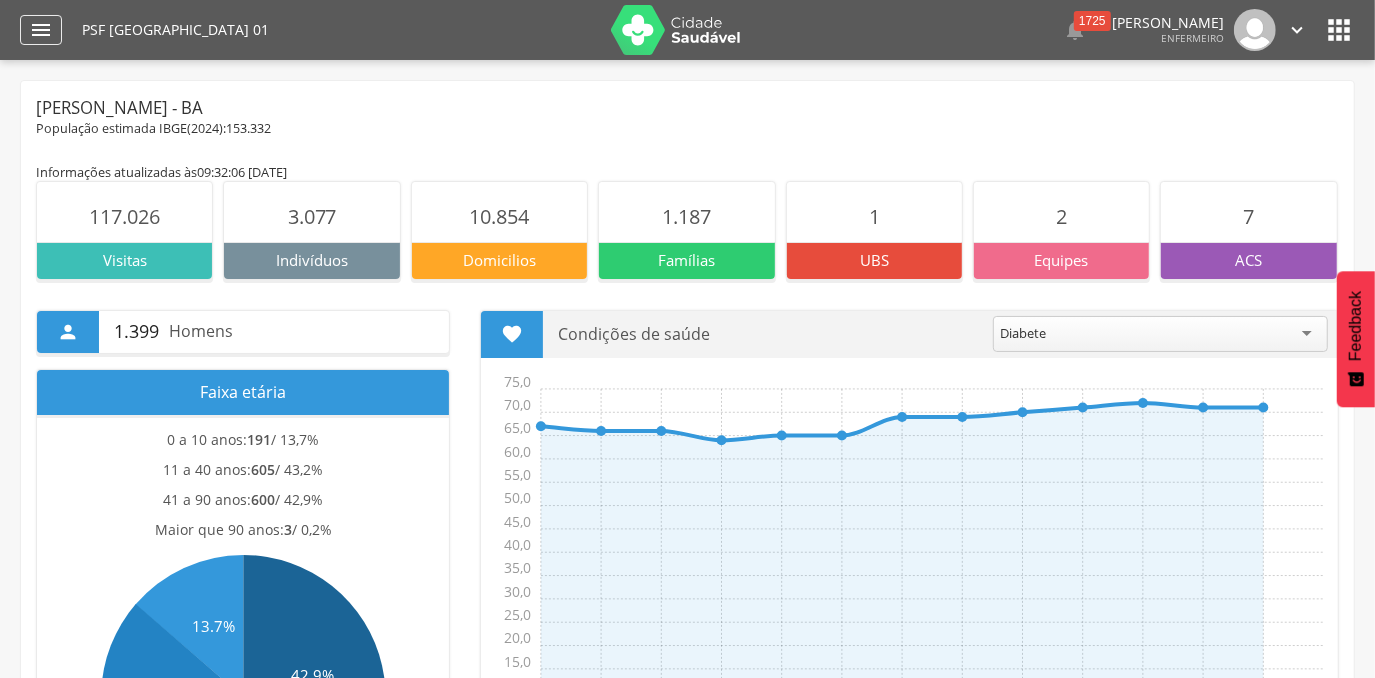 click on "" at bounding box center (41, 30) 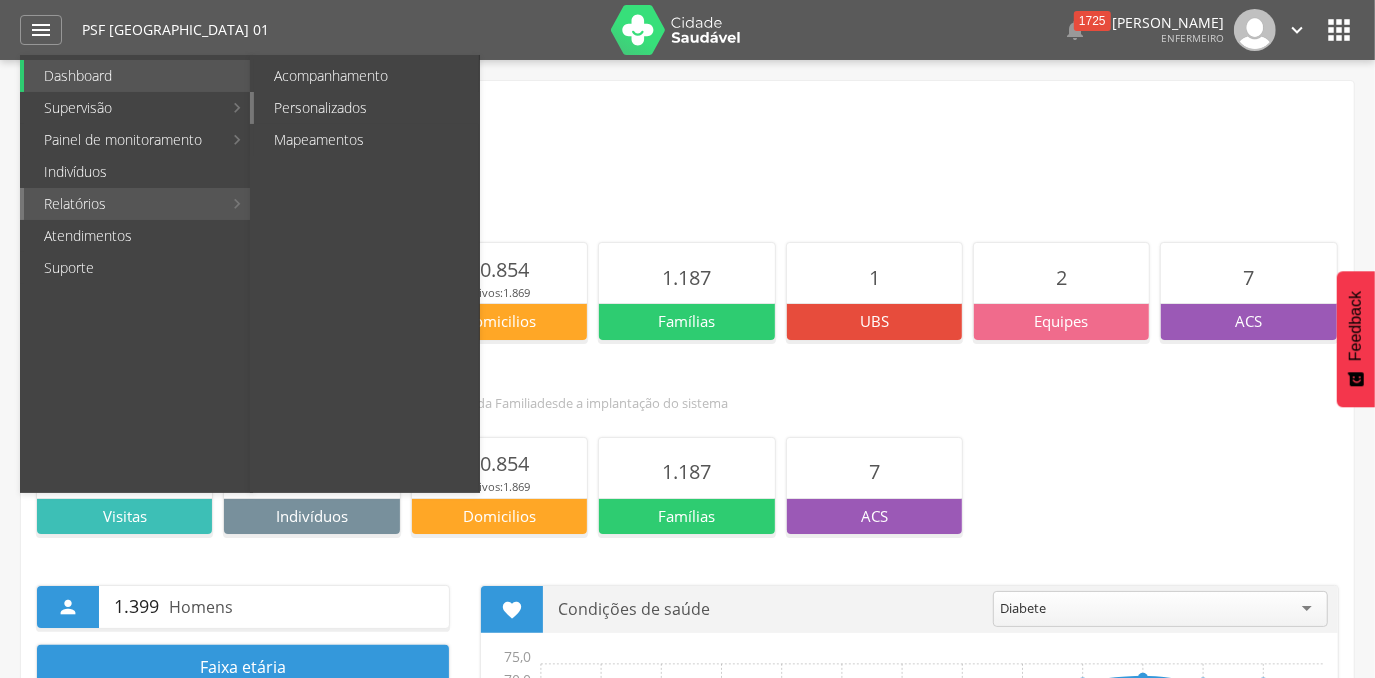 click on "Personalizados" at bounding box center (366, 108) 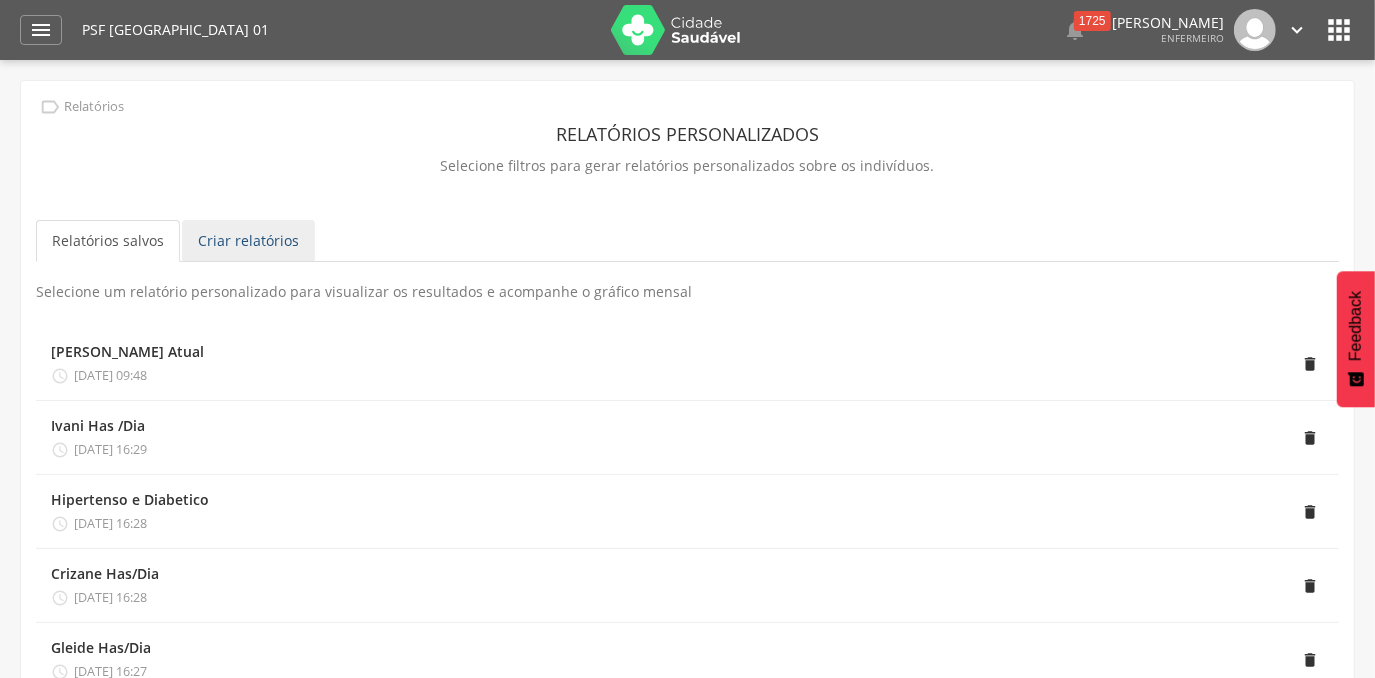 click on "Criar relatórios" at bounding box center [248, 241] 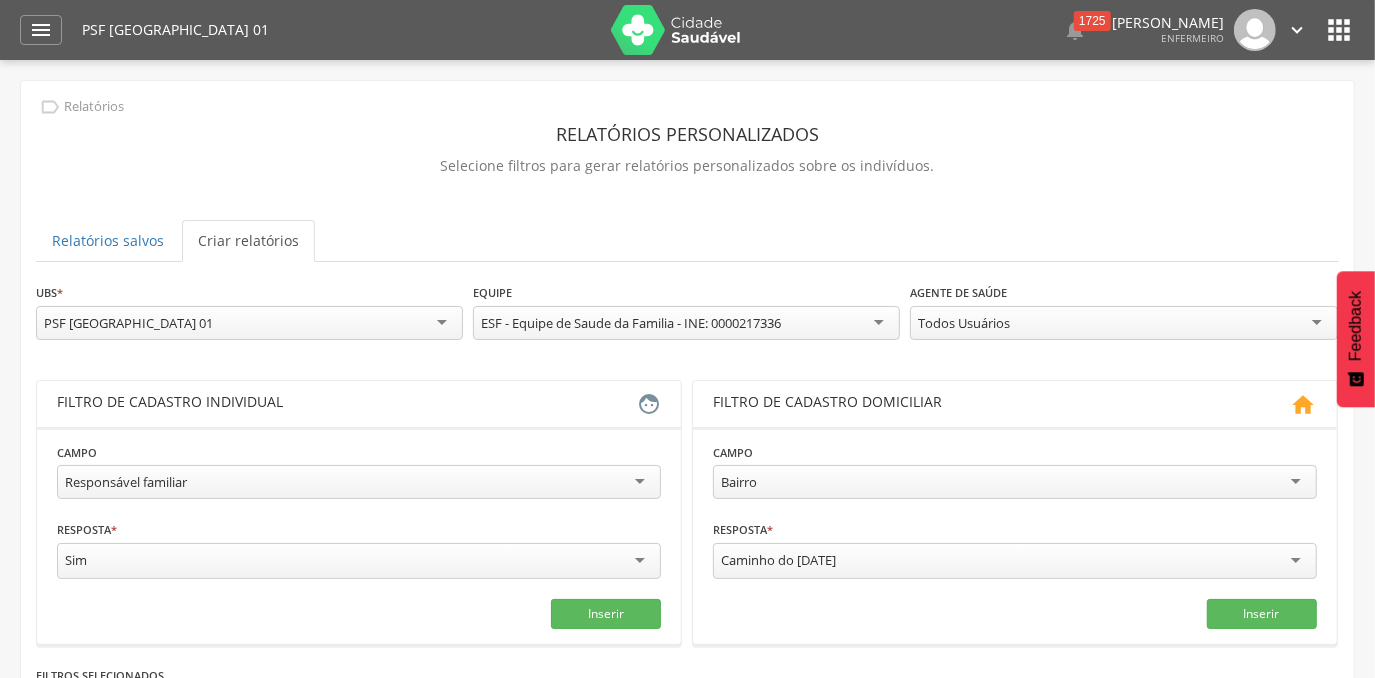 click on "Todos Usuários" at bounding box center [1123, 323] 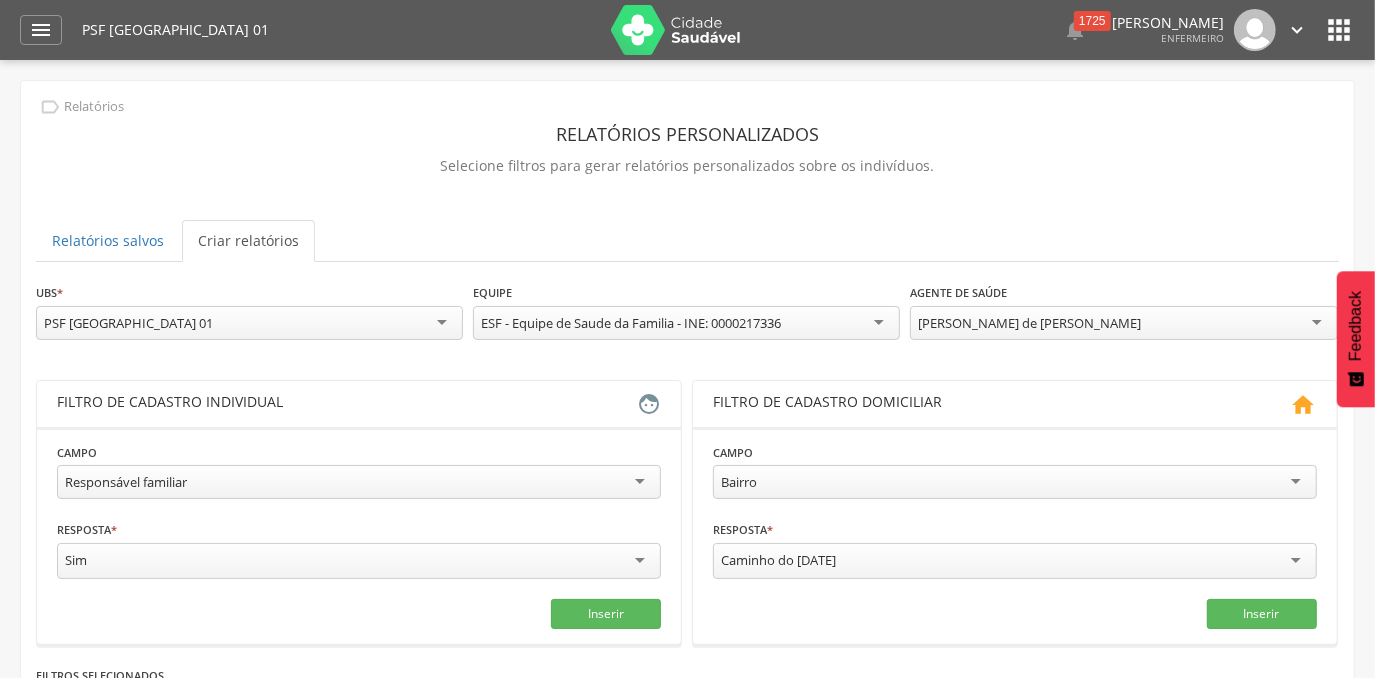 click on "" at bounding box center [1339, 30] 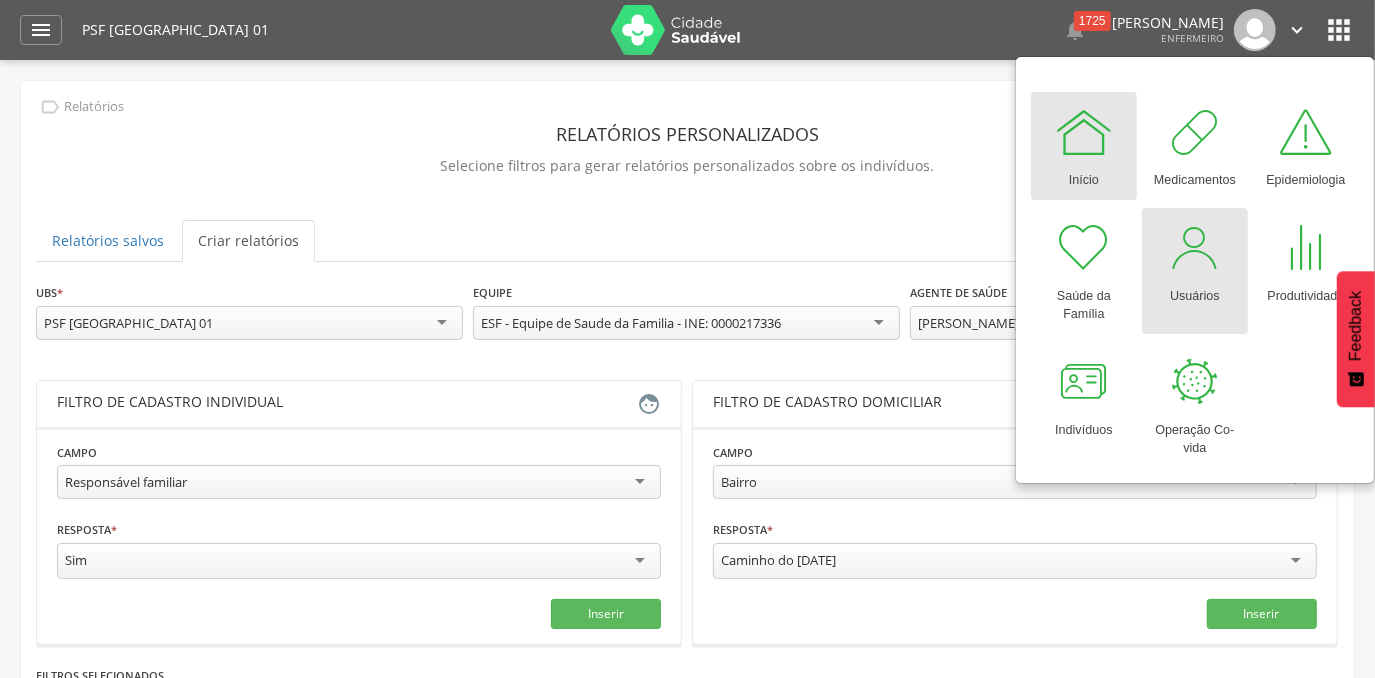 click at bounding box center (1195, 248) 